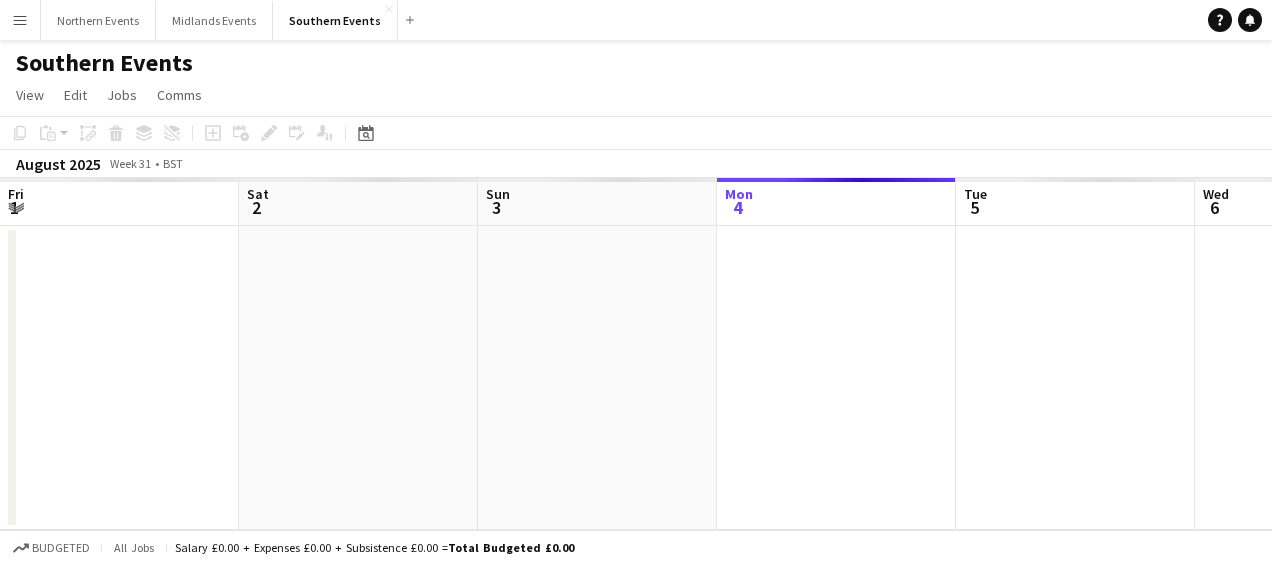 scroll, scrollTop: 0, scrollLeft: 0, axis: both 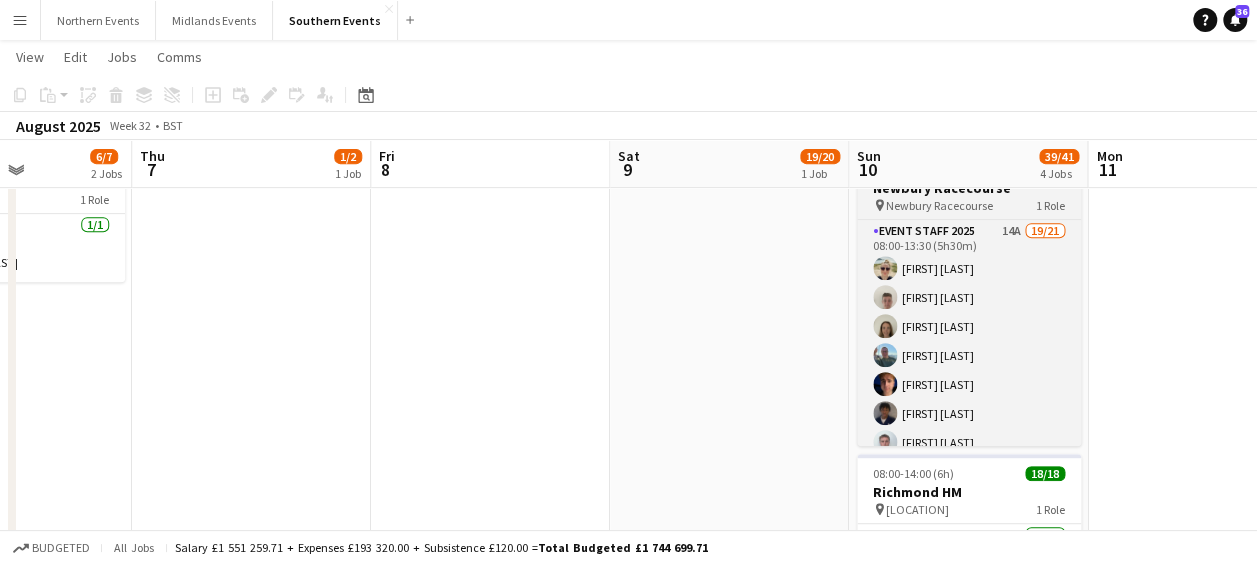 click on "Newbury Racecourse" at bounding box center [969, 188] 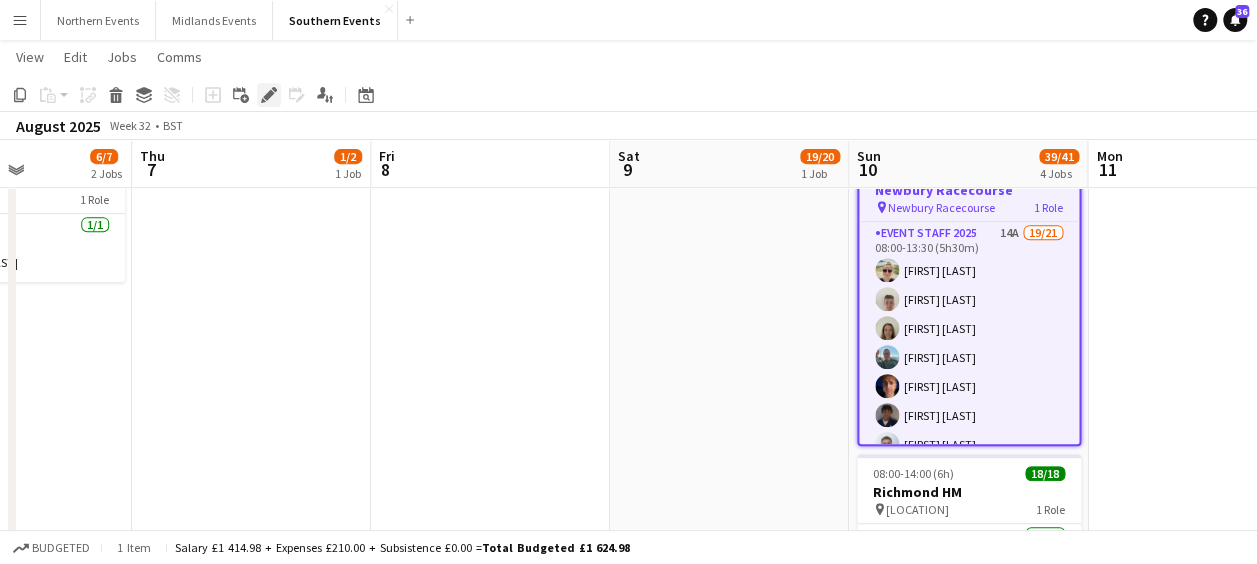 click on "Edit" 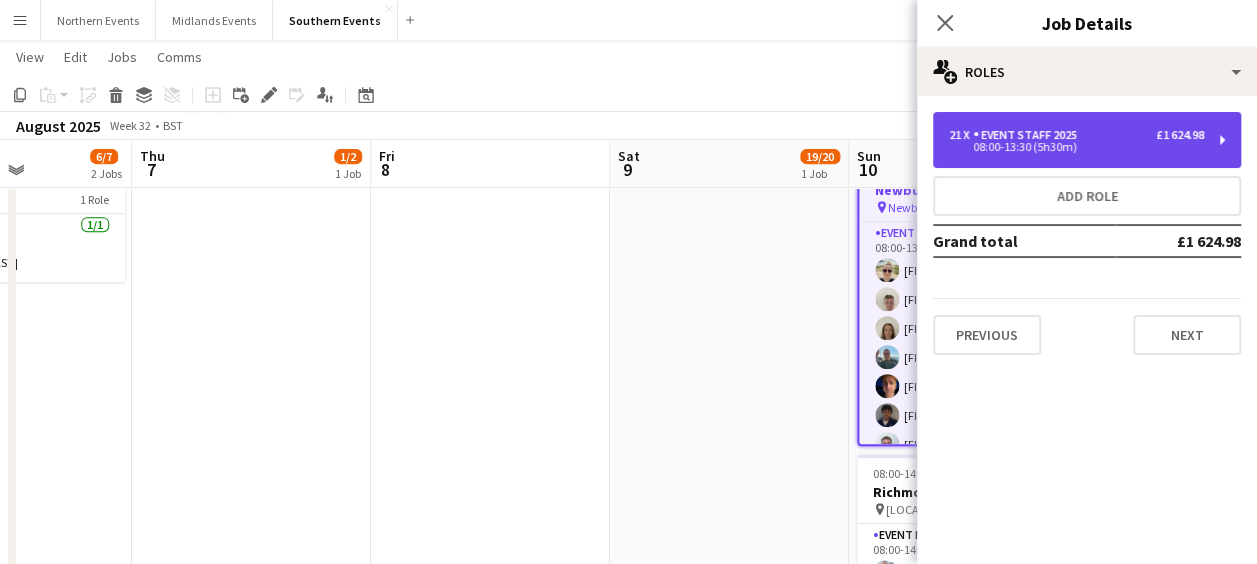 click on "08:00-13:30 (5h30m)" at bounding box center [1076, 147] 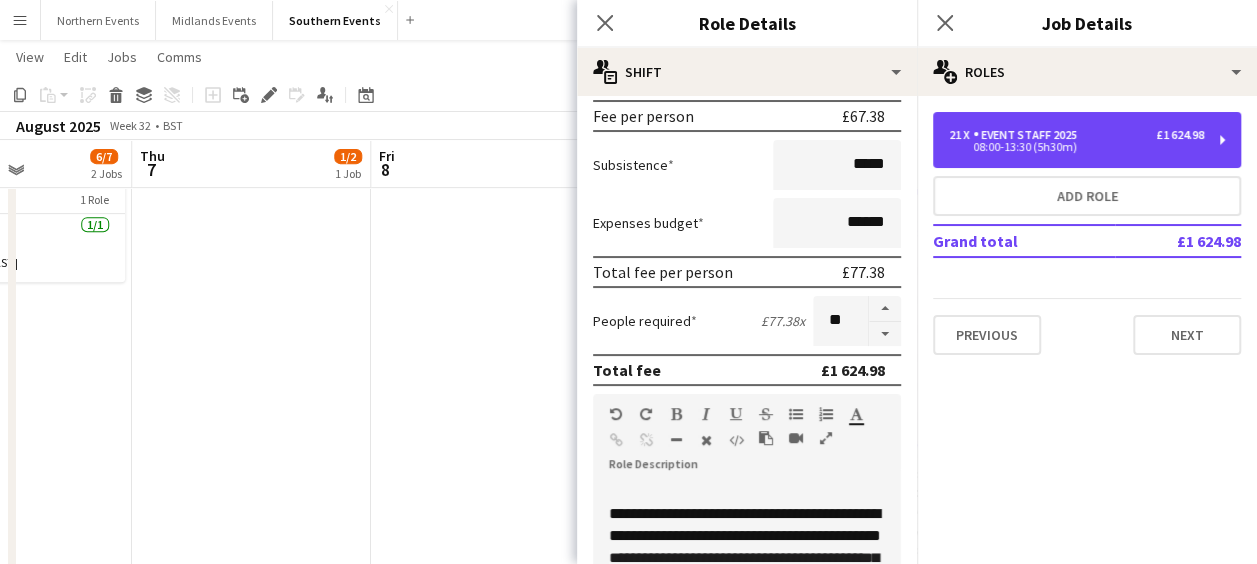 scroll, scrollTop: 338, scrollLeft: 0, axis: vertical 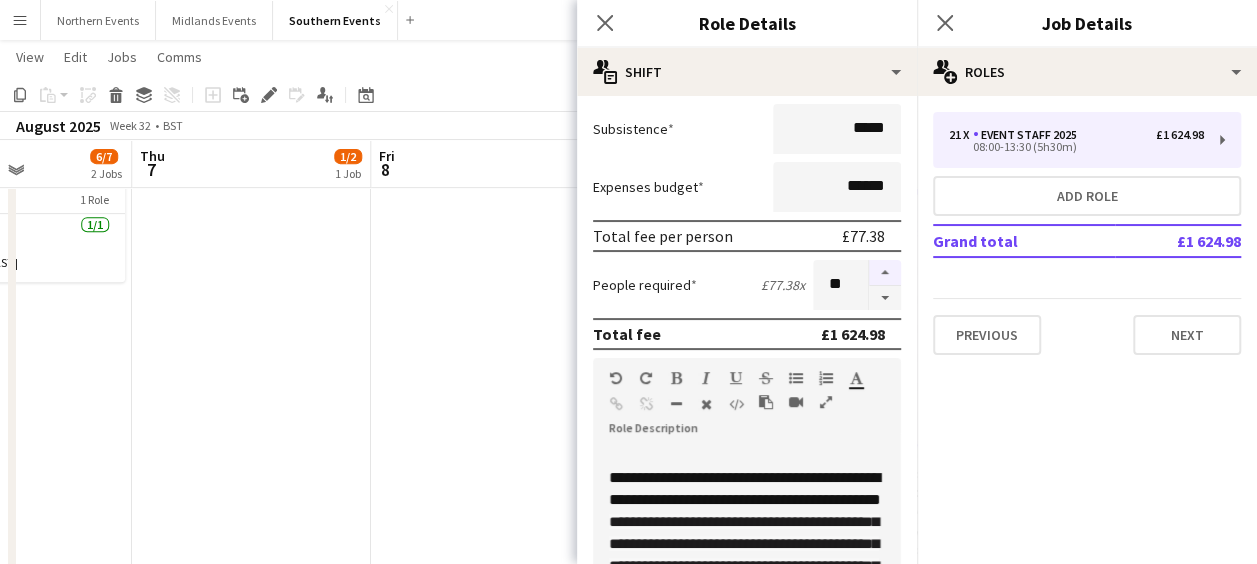 click at bounding box center [885, 273] 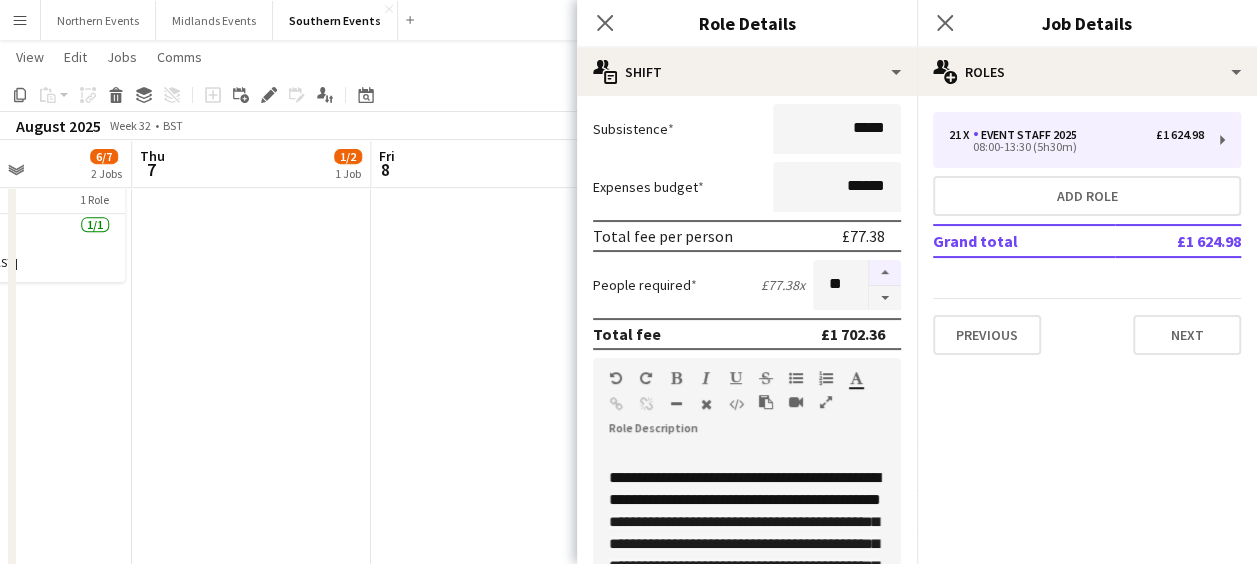 click at bounding box center [885, 273] 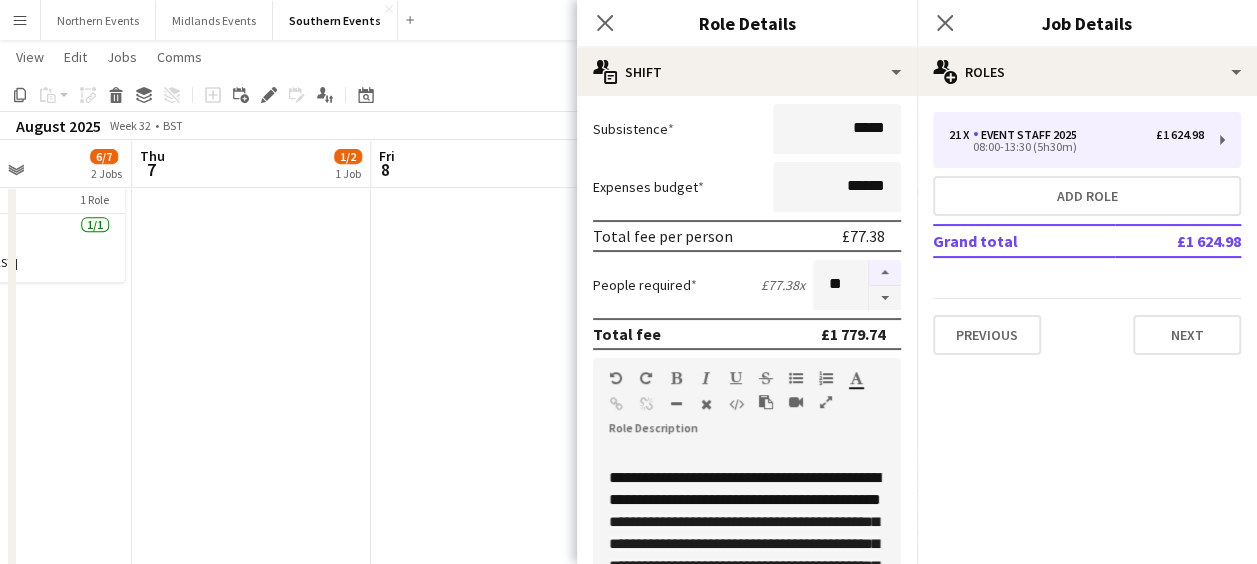 click at bounding box center [885, 273] 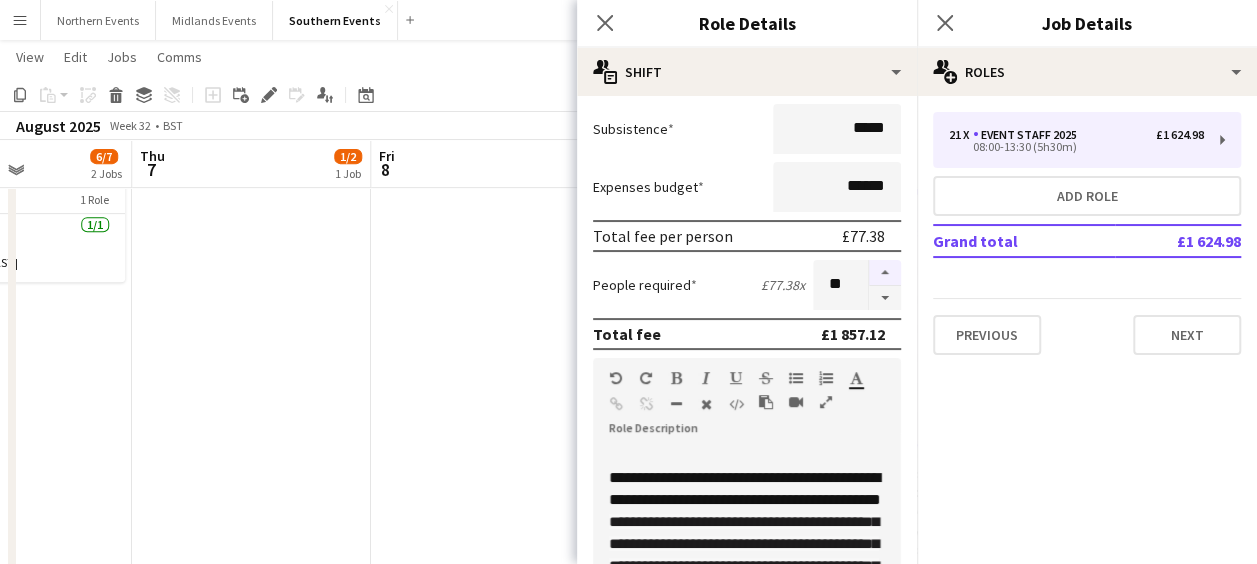 click at bounding box center [885, 273] 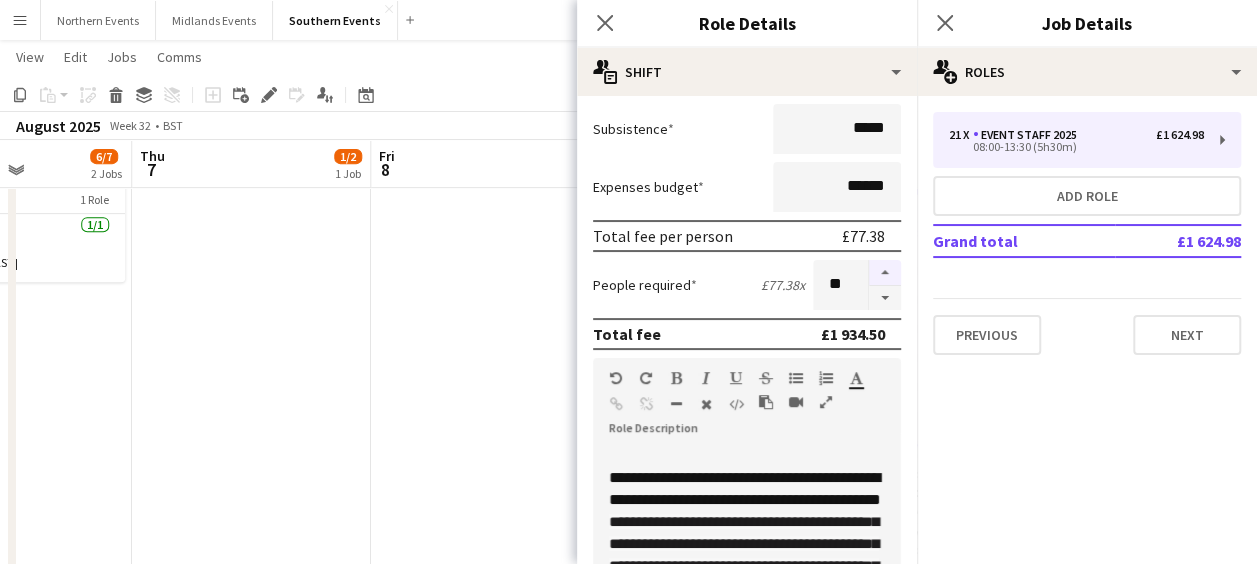 click at bounding box center [885, 273] 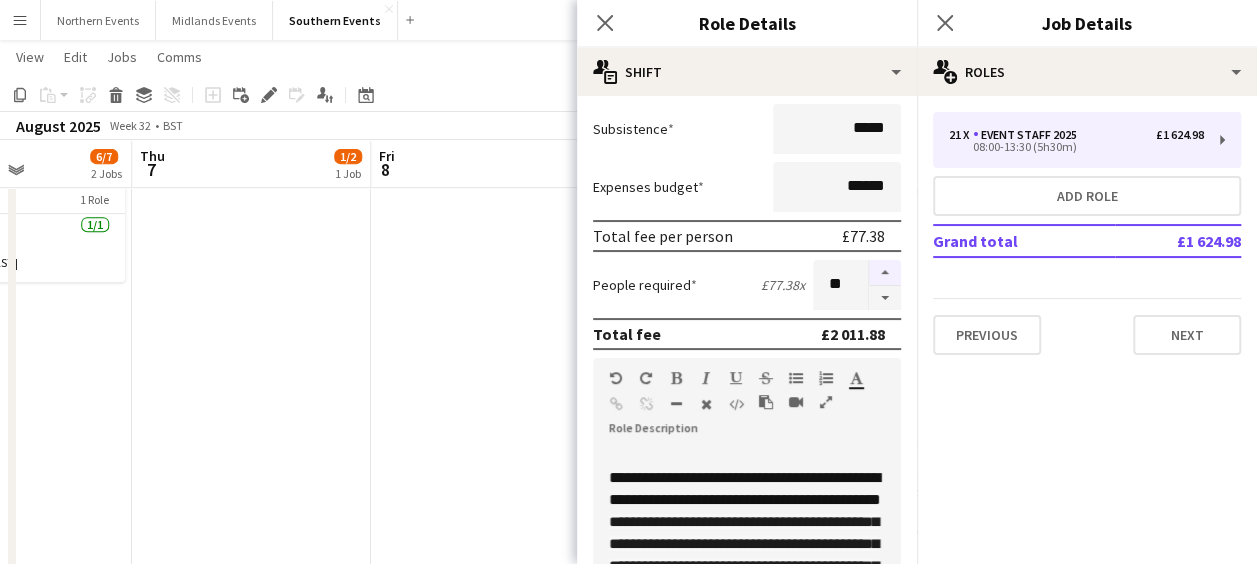 click at bounding box center (885, 273) 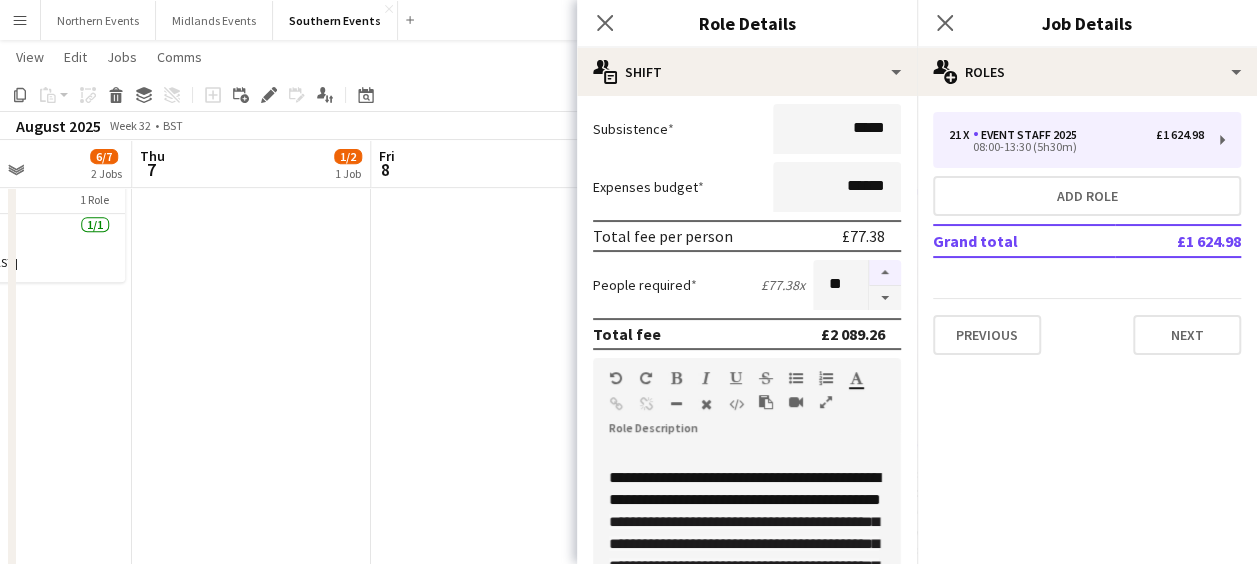 click at bounding box center (885, 273) 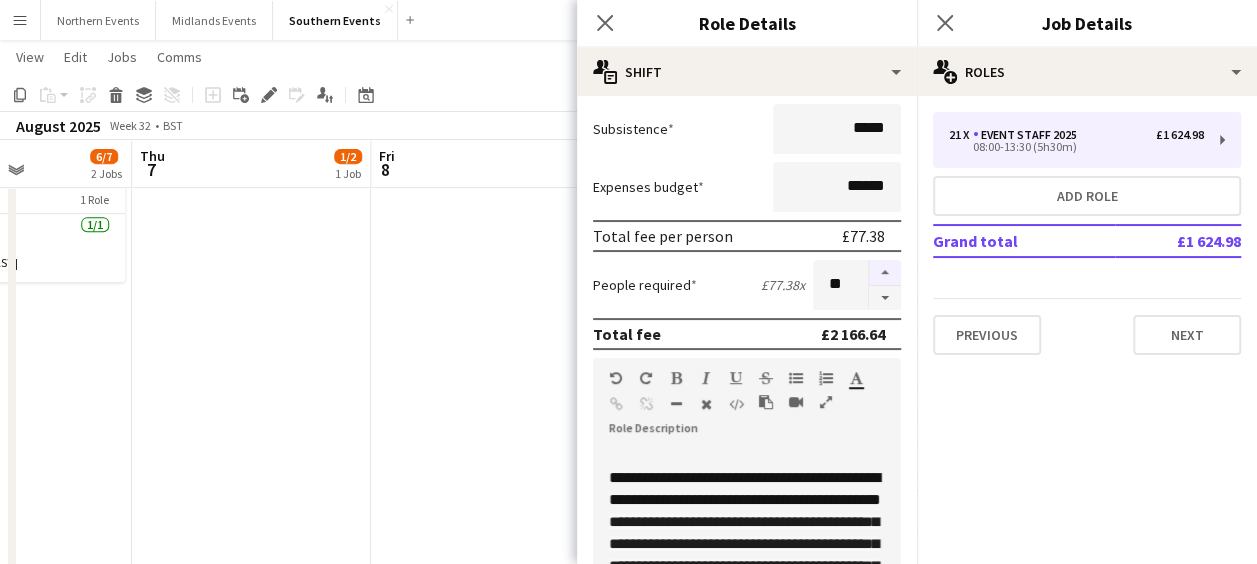 click at bounding box center [885, 273] 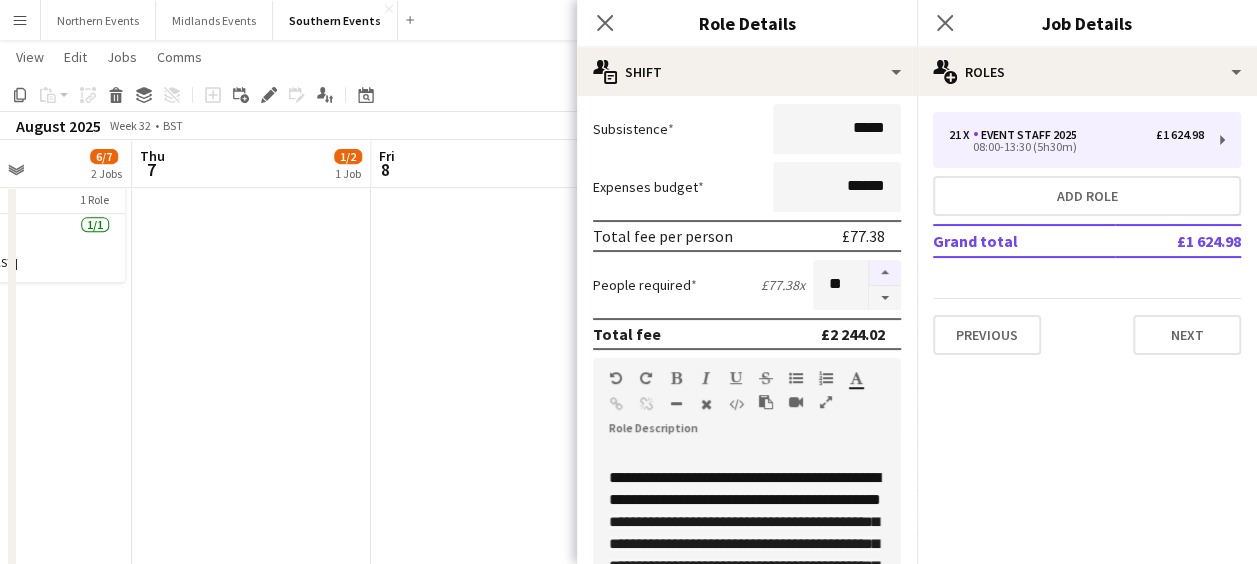 click at bounding box center [885, 273] 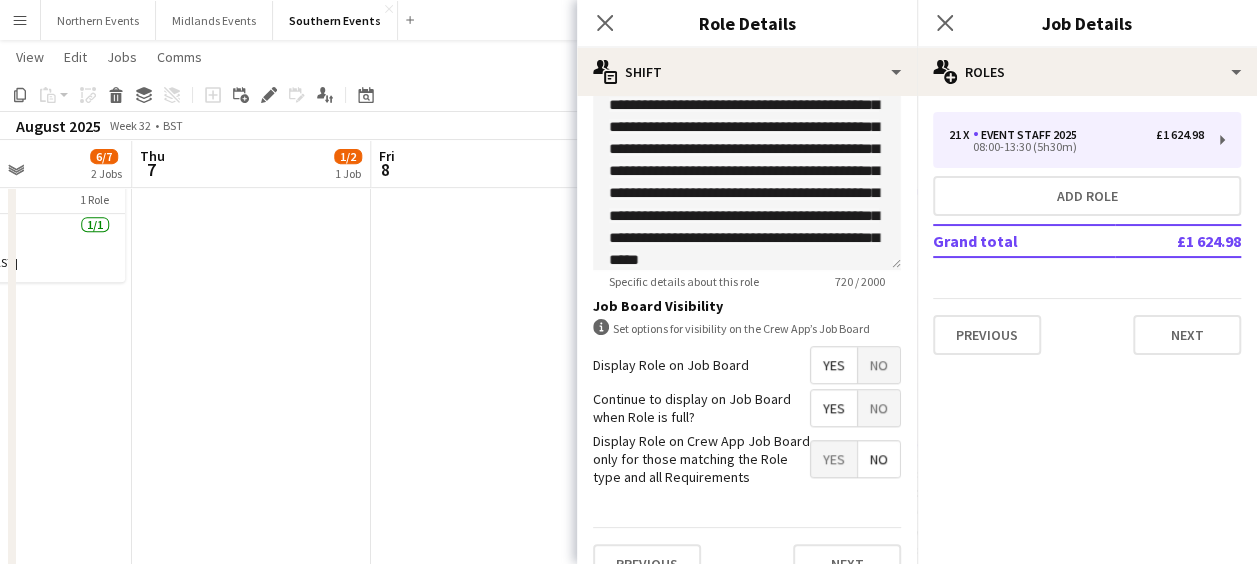 scroll, scrollTop: 789, scrollLeft: 0, axis: vertical 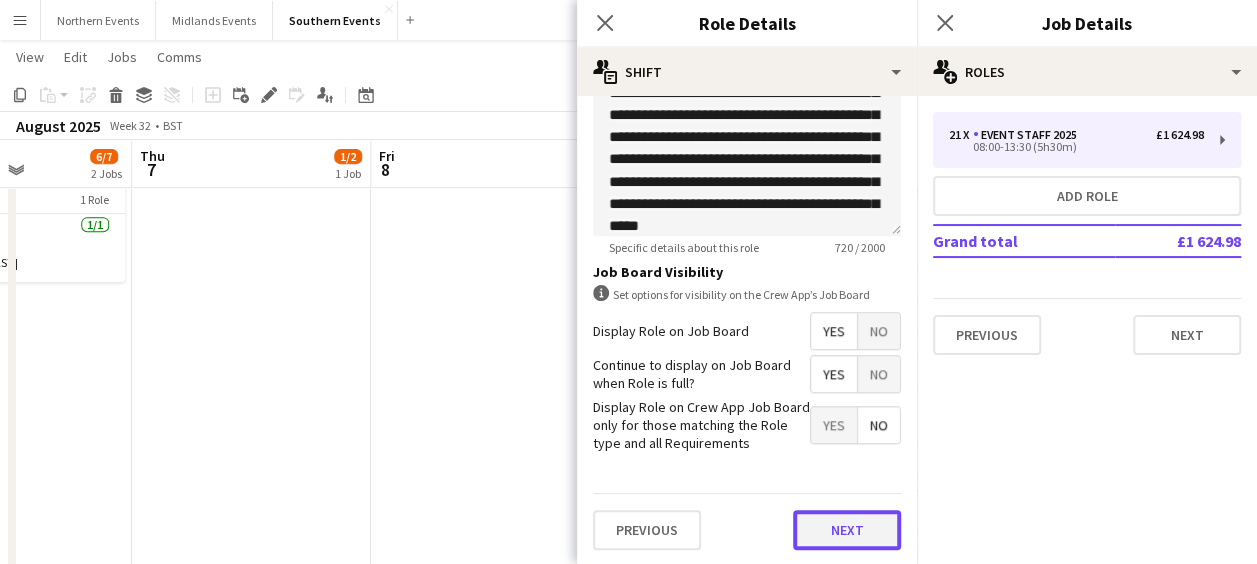 click on "Next" at bounding box center (847, 530) 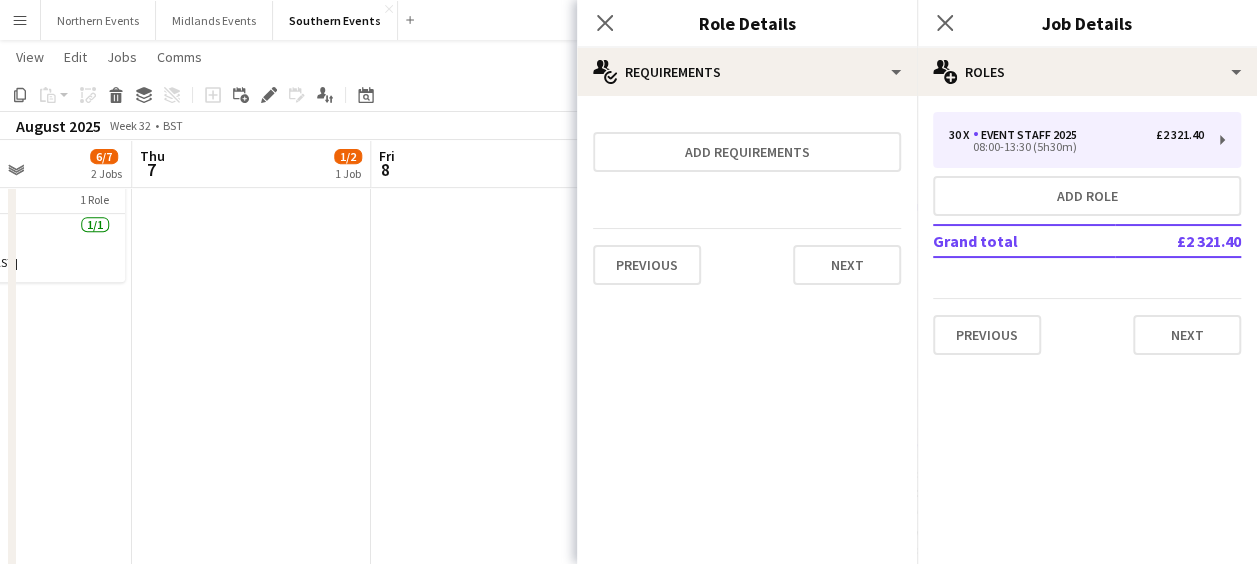 scroll, scrollTop: 0, scrollLeft: 0, axis: both 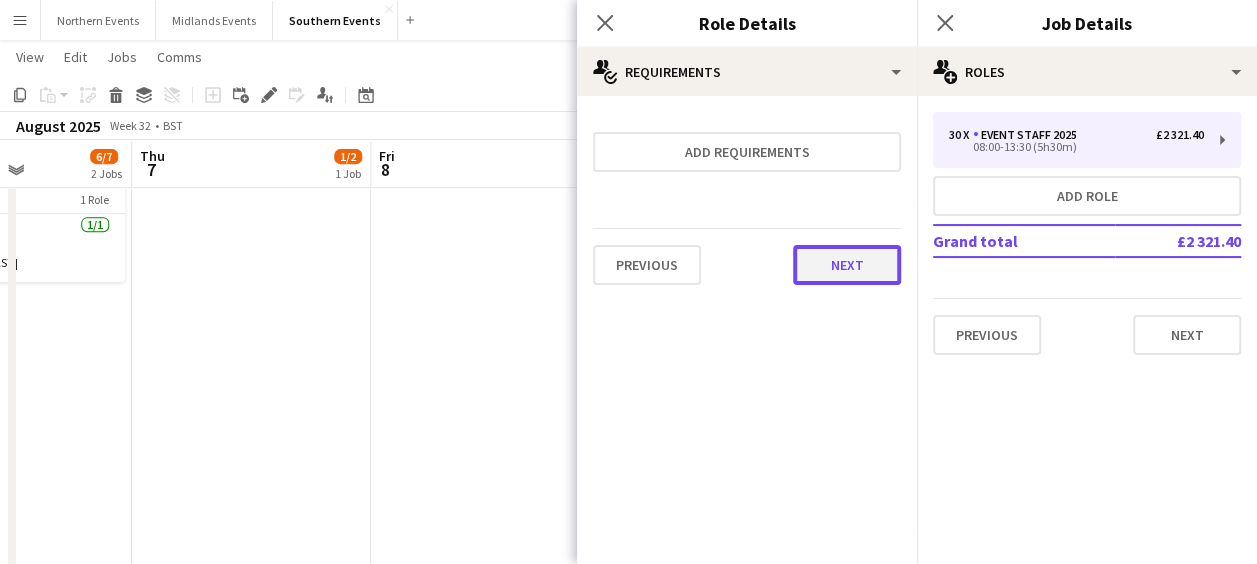 click on "Next" at bounding box center (847, 265) 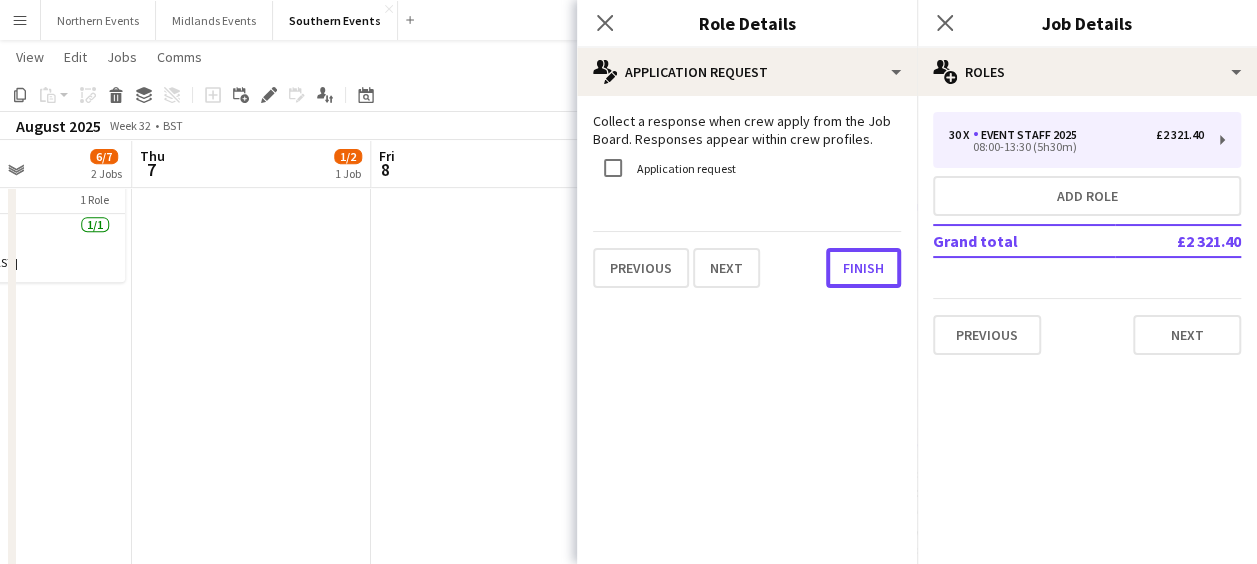 click on "Finish" at bounding box center (863, 268) 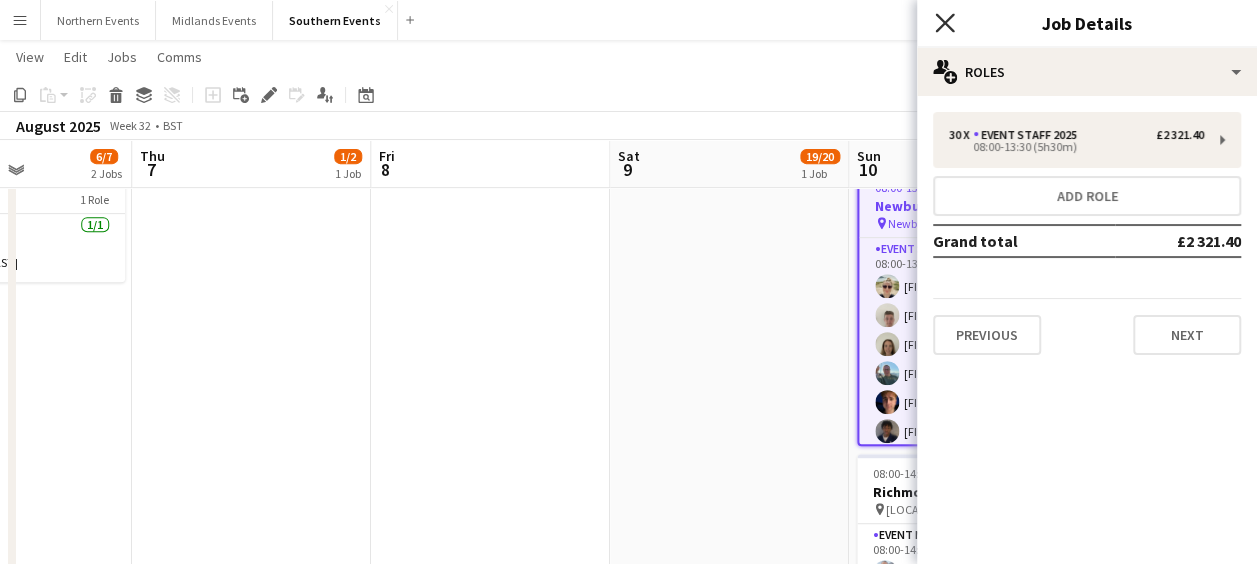 click on "Close pop-in" 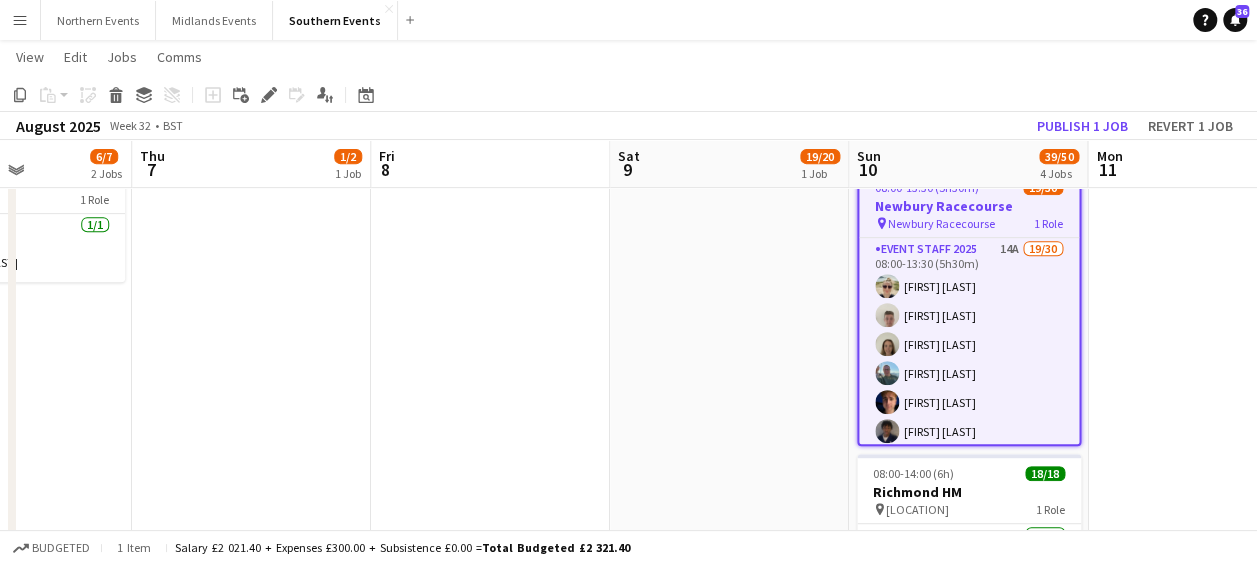 click on "Copy
Paste
Paste   Ctrl+V Paste with crew  Ctrl+Shift+V
Paste linked Job
Delete
Group
Ungroup
Add job
Add linked Job
Edit
Edit linked Job
Applicants
Date picker
AUG 2025 AUG 2025 Monday M Tuesday T Wednesday W Thursday T Friday F Saturday S Sunday S  AUG   1   2   3   4   5   6   7   8   9   10   11   12   13   14   15   16   17   18   19   20   21   22   23   24   25   26   27   28   29   30   31
Comparison range
Comparison range
Today" 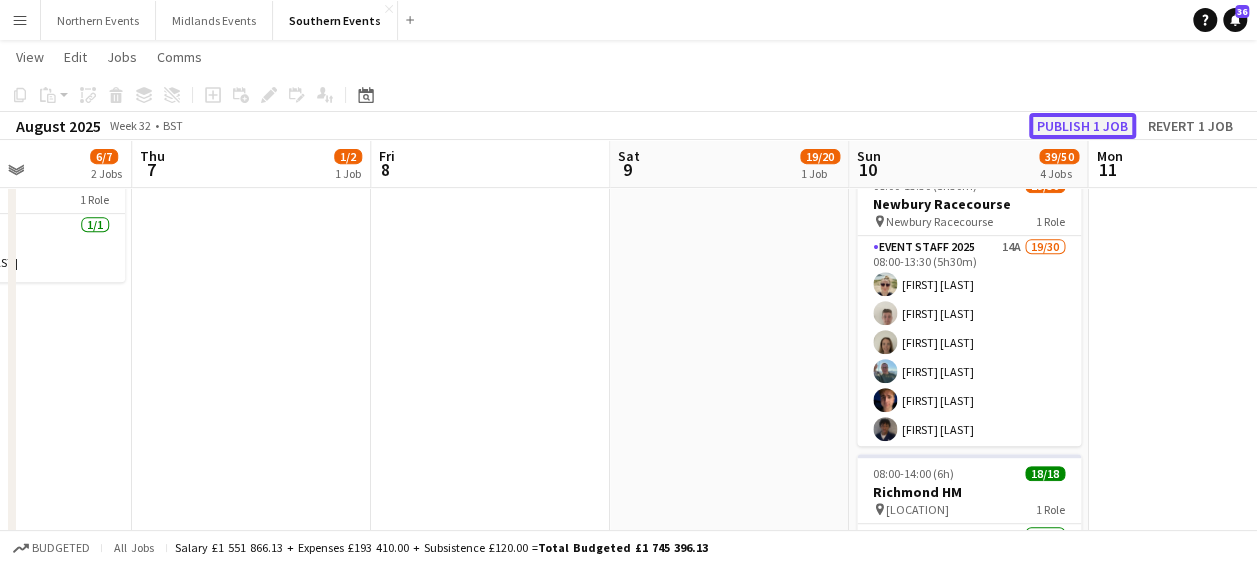 click on "Publish 1 job" 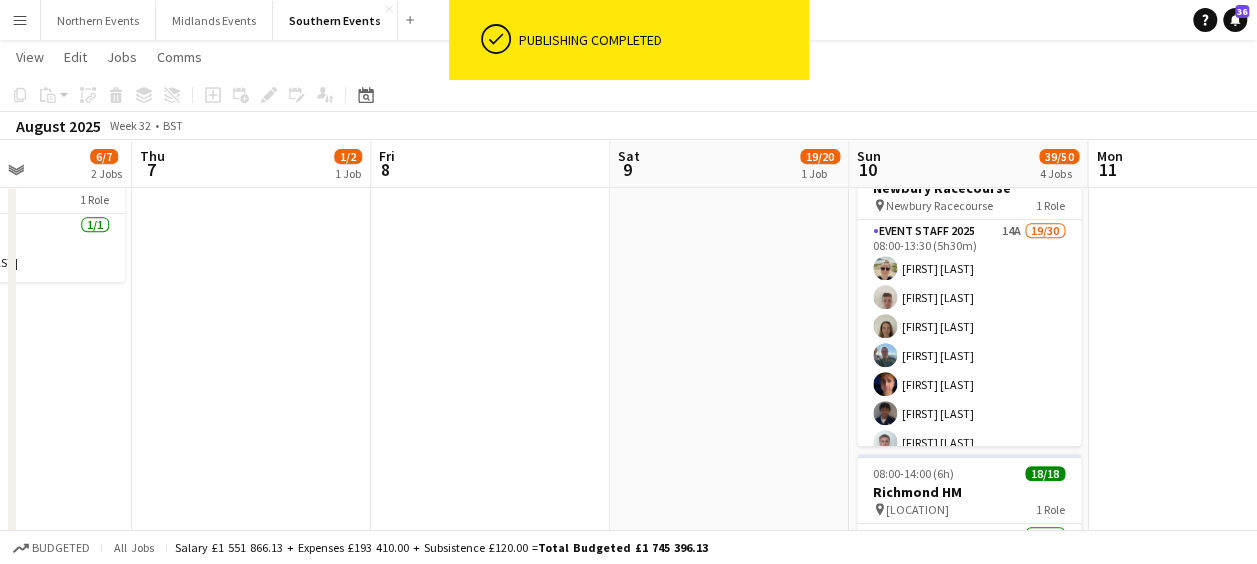 click on "Event Staff 2025   14A   19/30   08:00-13:30 (5h30m)
[FIRST] [LAST] [FIRST] [LAST] [FIRST] [LAST] [FIRST] [LAST] [FIRST] [LAST] [FIRST] [LAST] [FIRST] [LAST] [FIRST] [LAST] [FIRST] [LAST] [FIRST] [LAST] [FIRST] [LAST] [FIRST] [LAST] [FIRST] [LAST] [FIRST] [LAST] [FIRST] [LAST] [FIRST] [LAST] [FIRST] [LAST] [FIRST] [LAST]
single-neutral-actions
single-neutral-actions
single-neutral-actions
single-neutral-actions
single-neutral-actions
single-neutral-actions
single-neutral-actions
single-neutral-actions
single-neutral-actions
single-neutral-actions
single-neutral-actions" at bounding box center [969, 674] 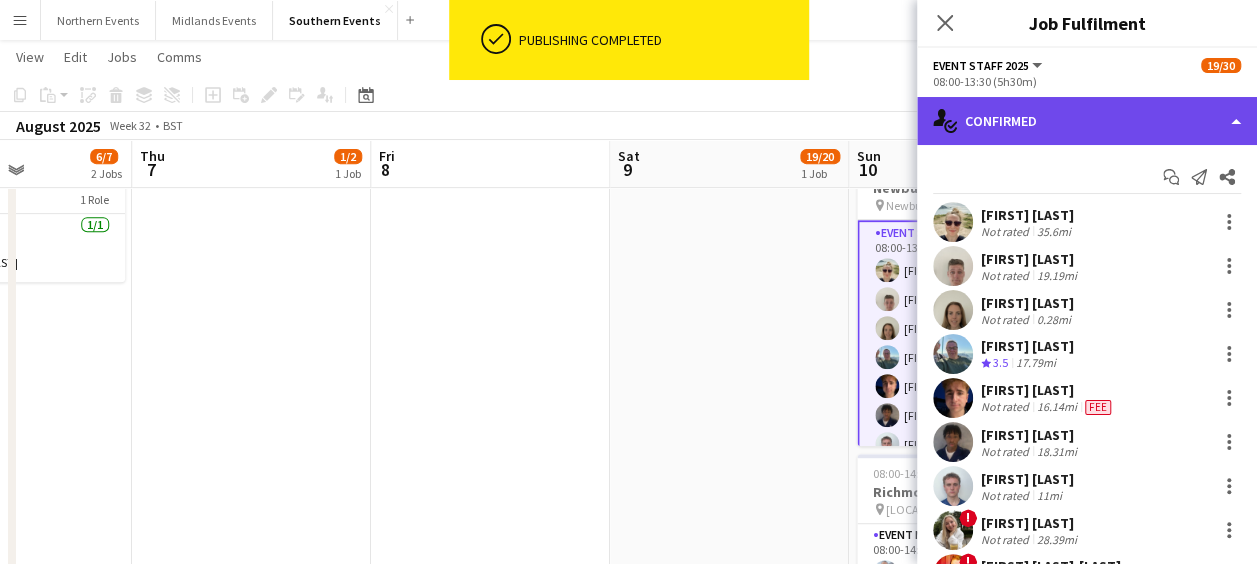 click on "single-neutral-actions-check-2
Confirmed" 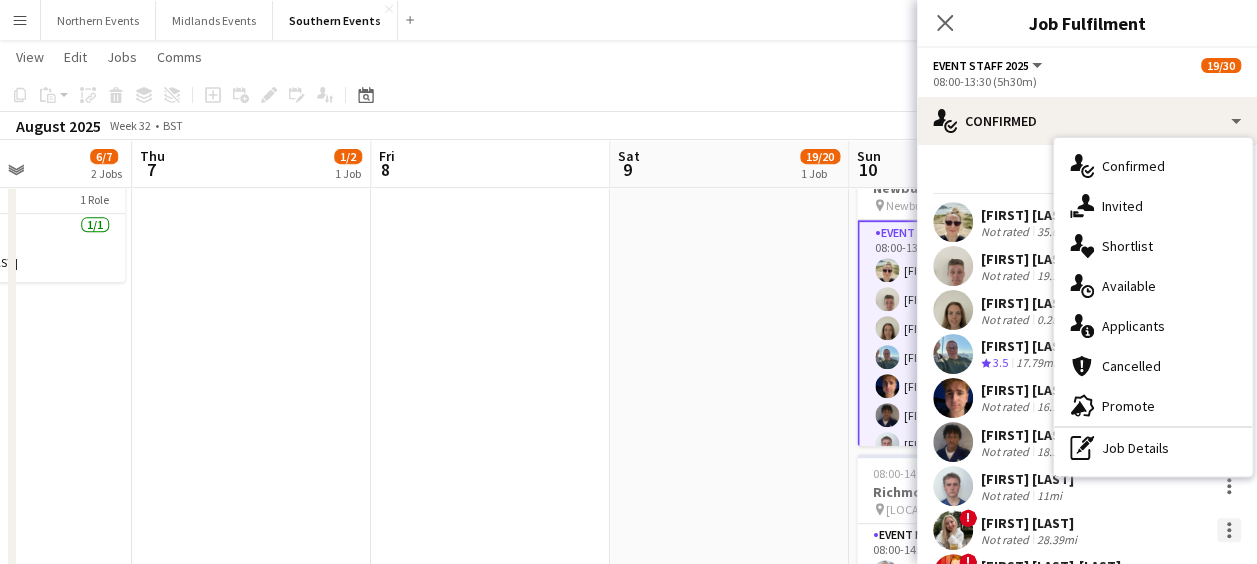 click at bounding box center (1229, 530) 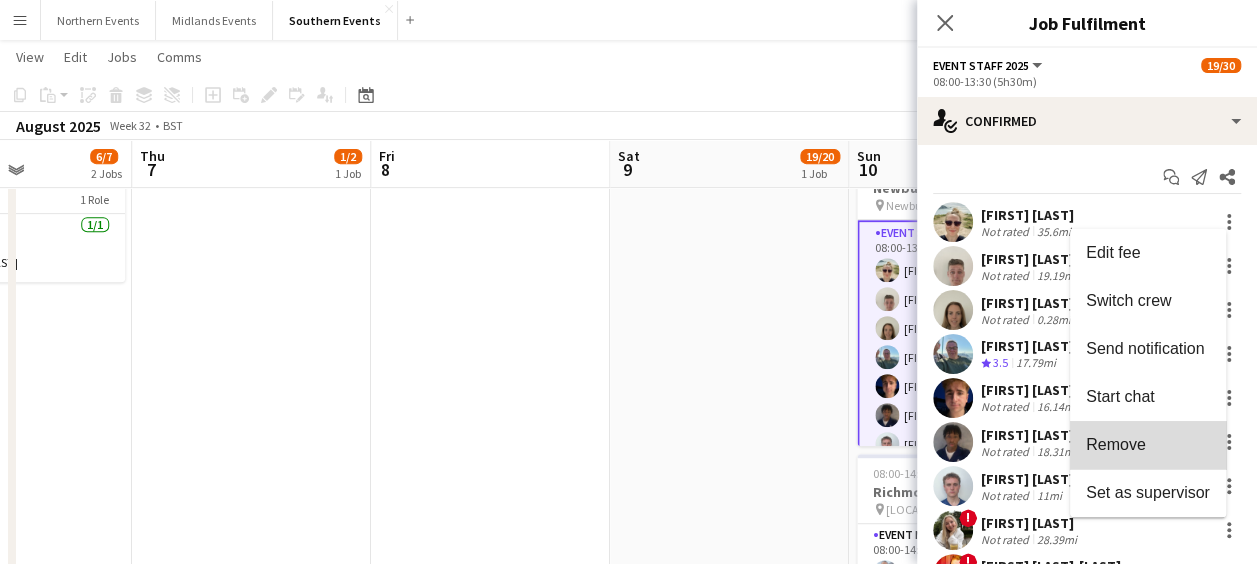 click on "Remove" at bounding box center [1148, 445] 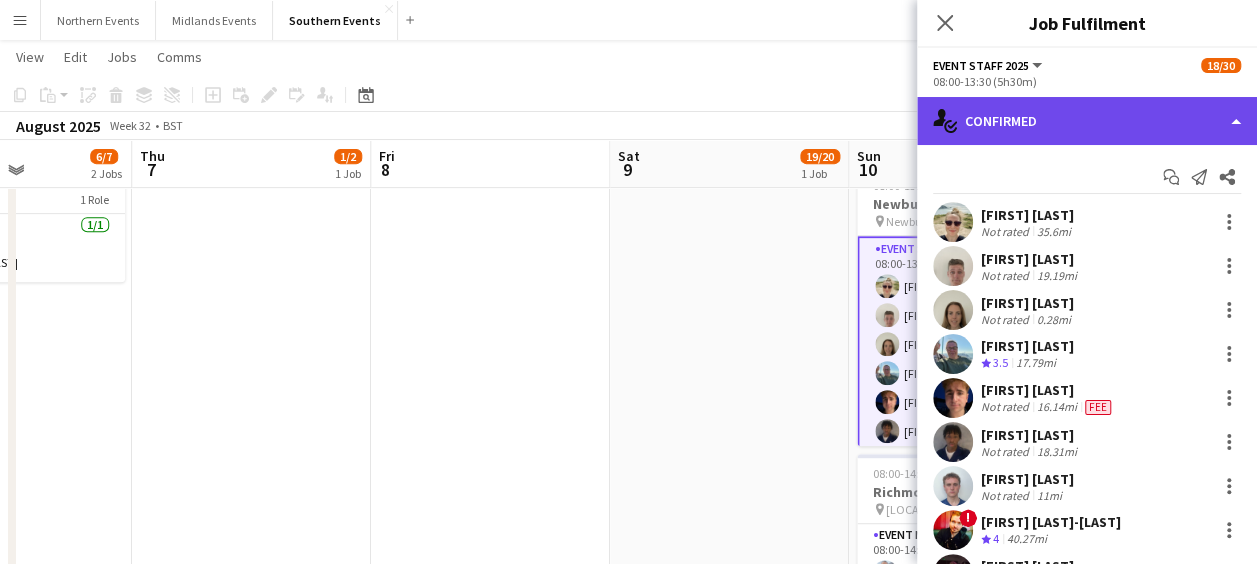 click on "single-neutral-actions-check-2
Confirmed" 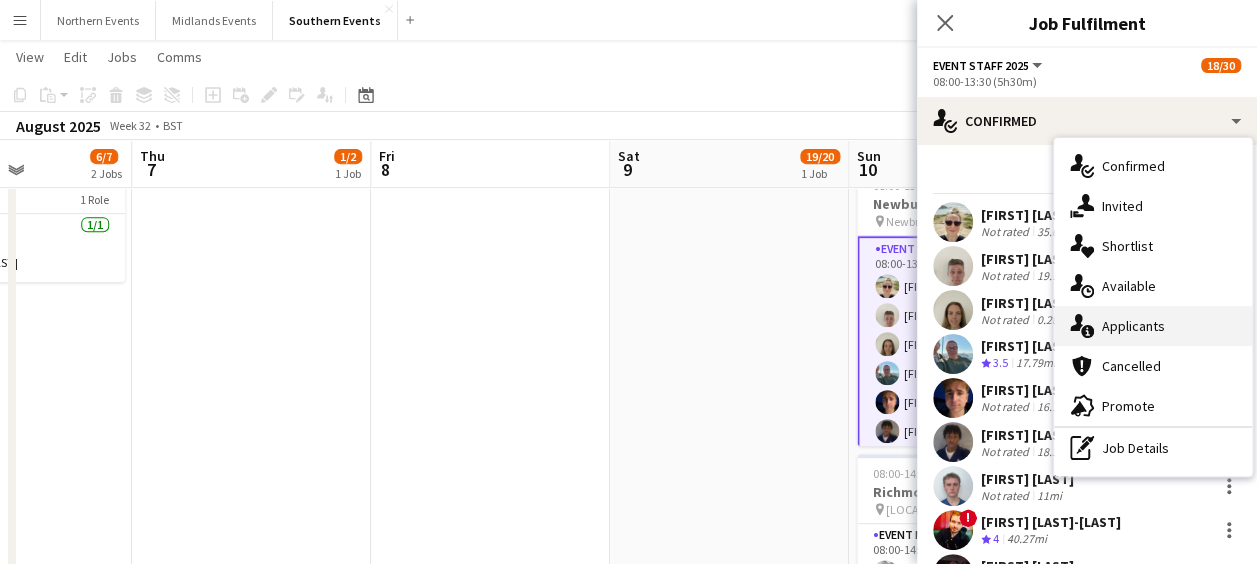 click on "single-neutral-actions-information
Applicants" at bounding box center [1153, 326] 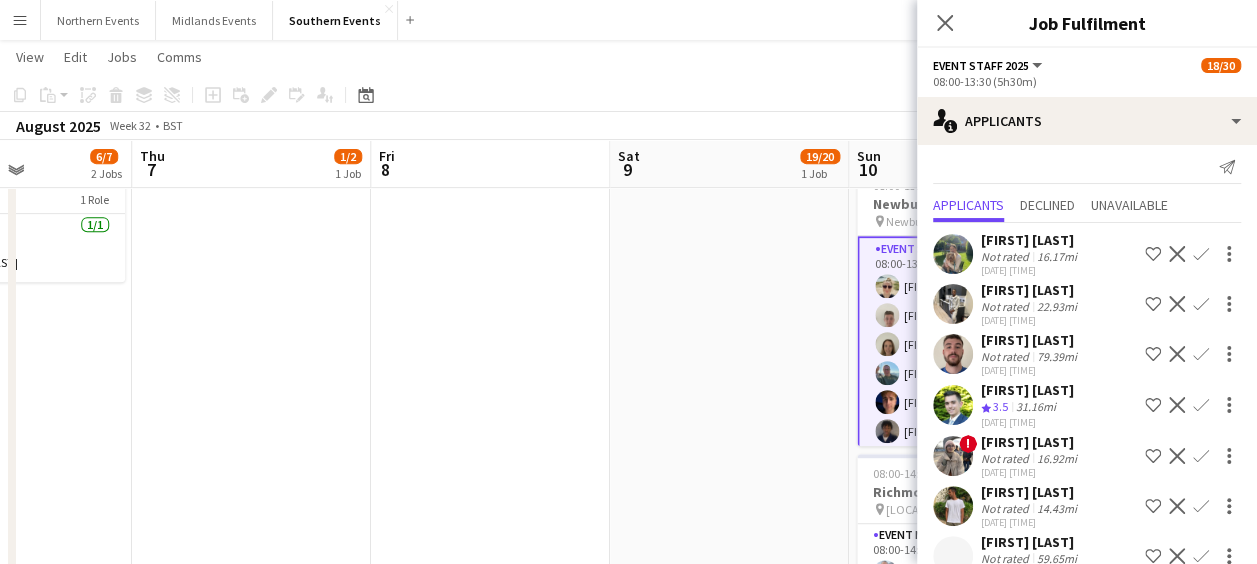 scroll, scrollTop: 14, scrollLeft: 0, axis: vertical 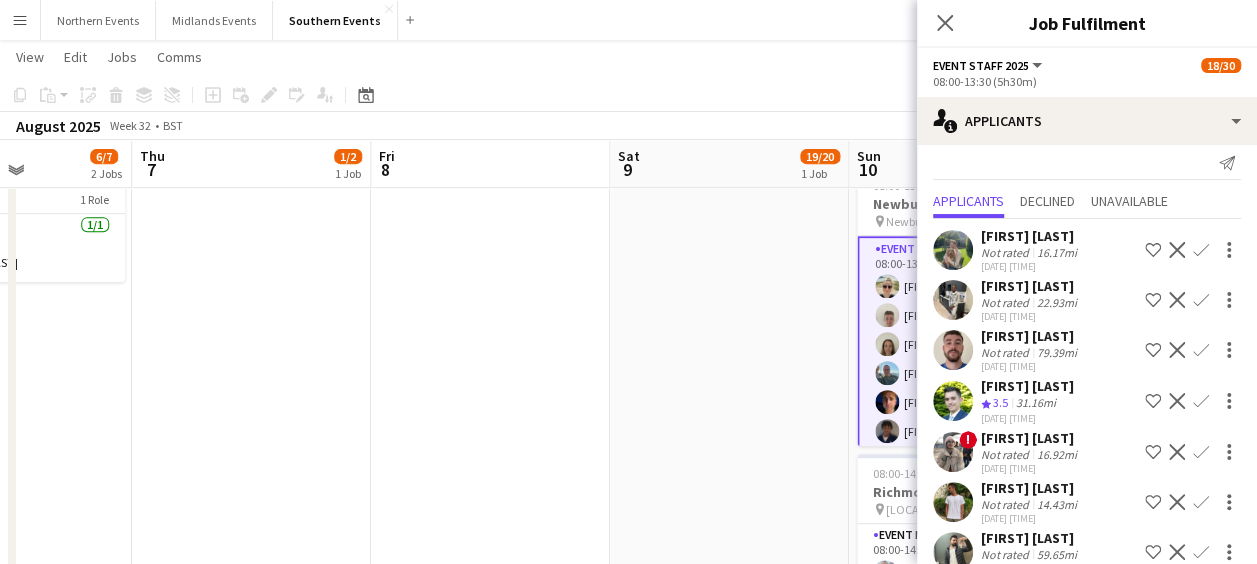 click on "Confirm" at bounding box center [1201, 300] 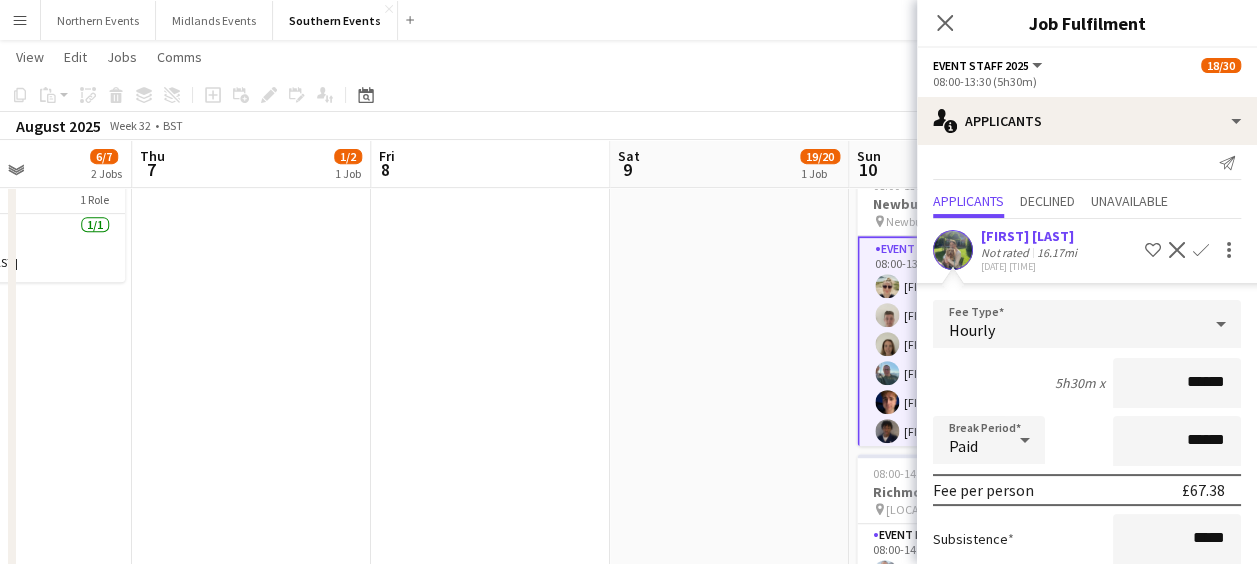 click on "******" at bounding box center (1177, 383) 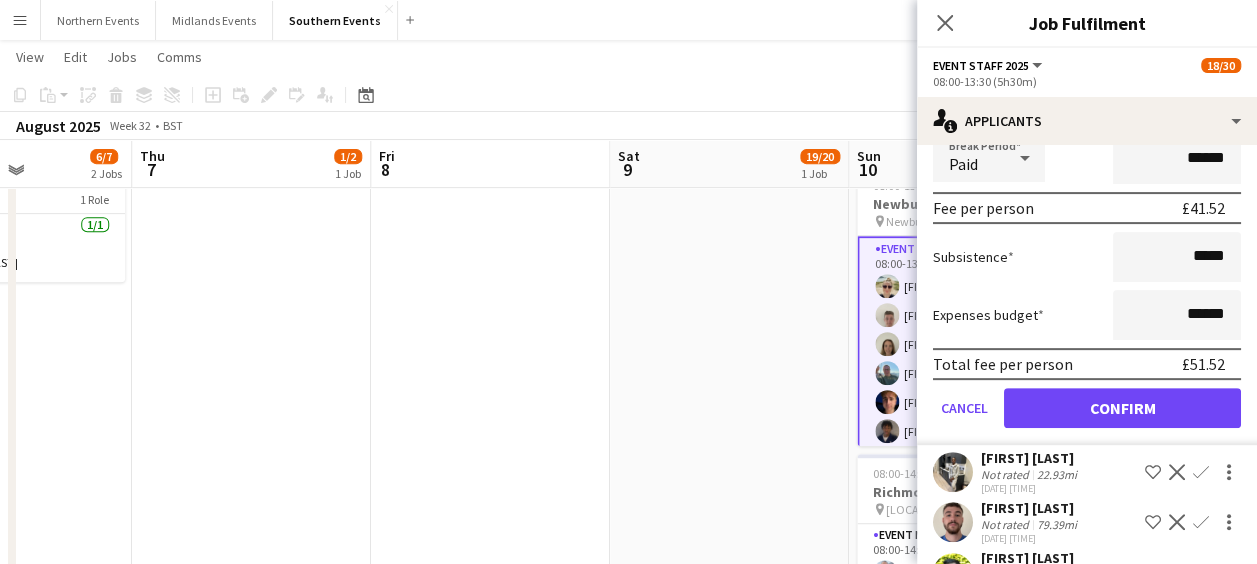 scroll, scrollTop: 304, scrollLeft: 0, axis: vertical 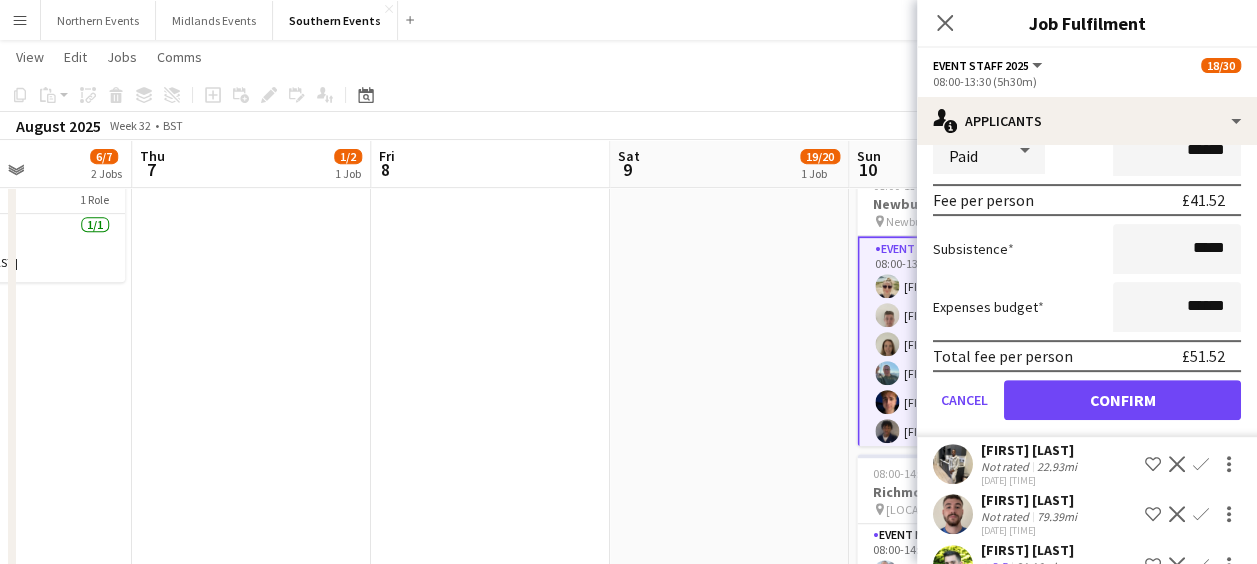 type on "*****" 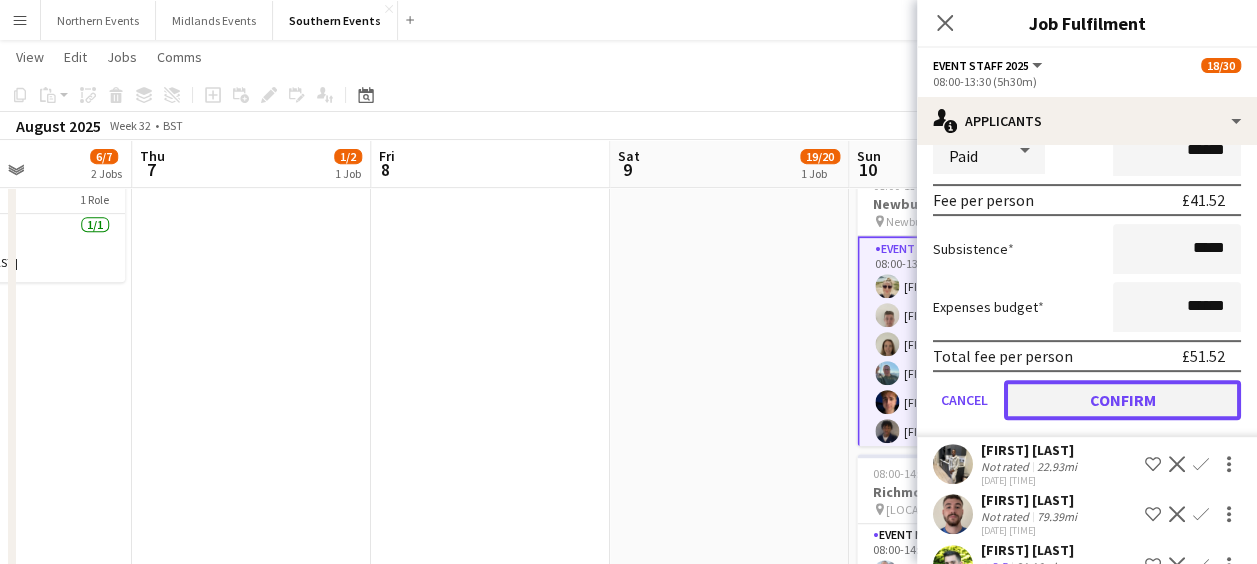 click on "Confirm" 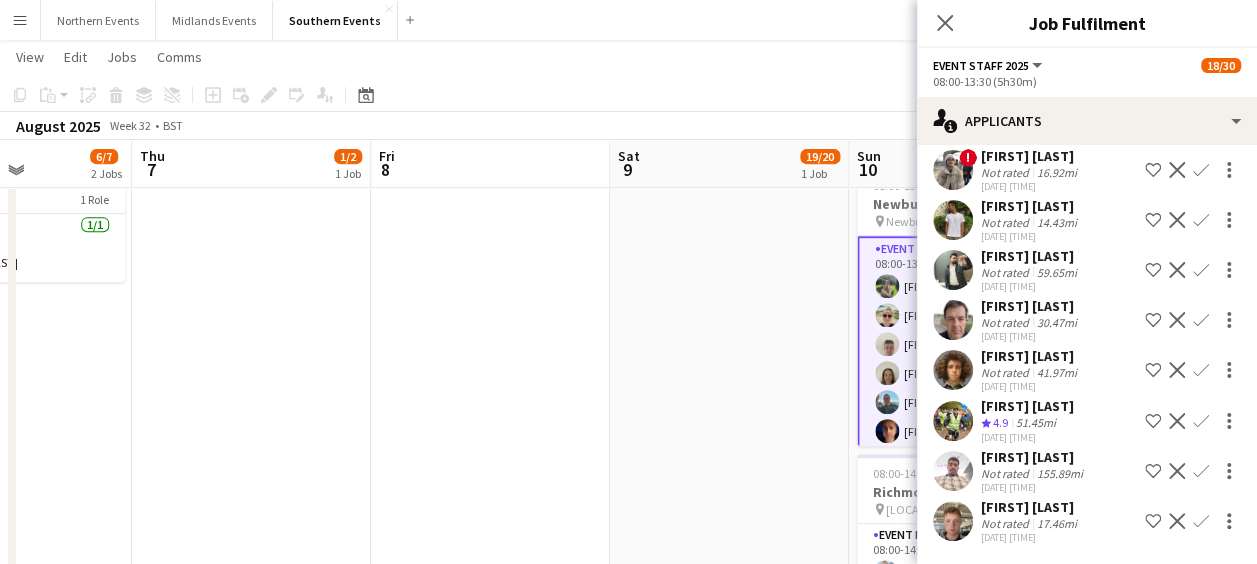 scroll, scrollTop: 0, scrollLeft: 0, axis: both 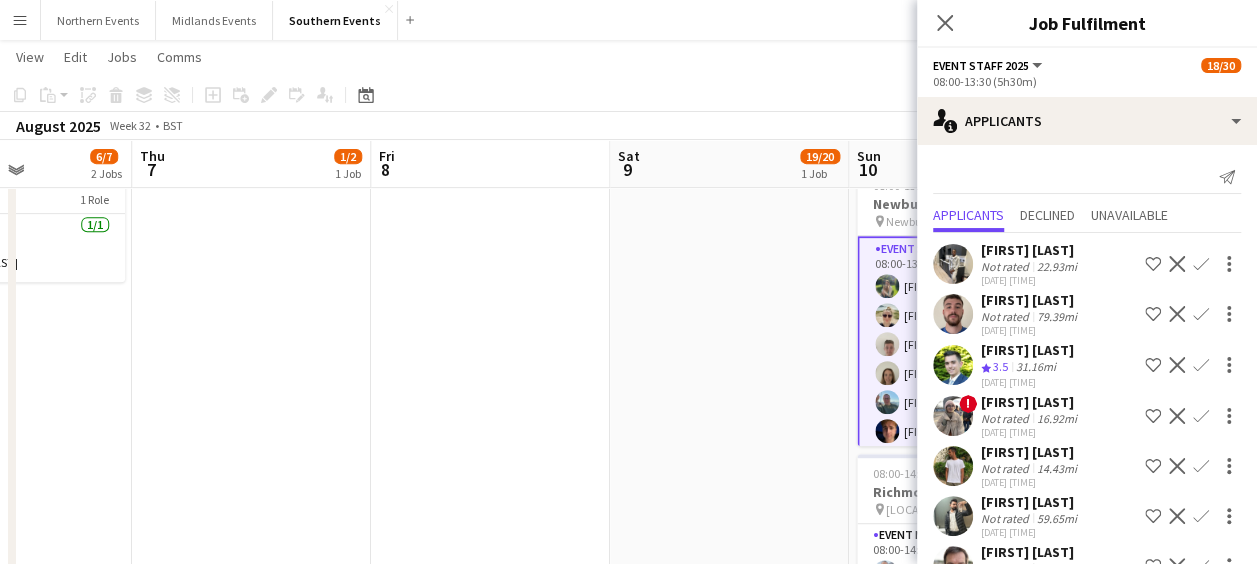 click on "Confirm" at bounding box center (1201, 416) 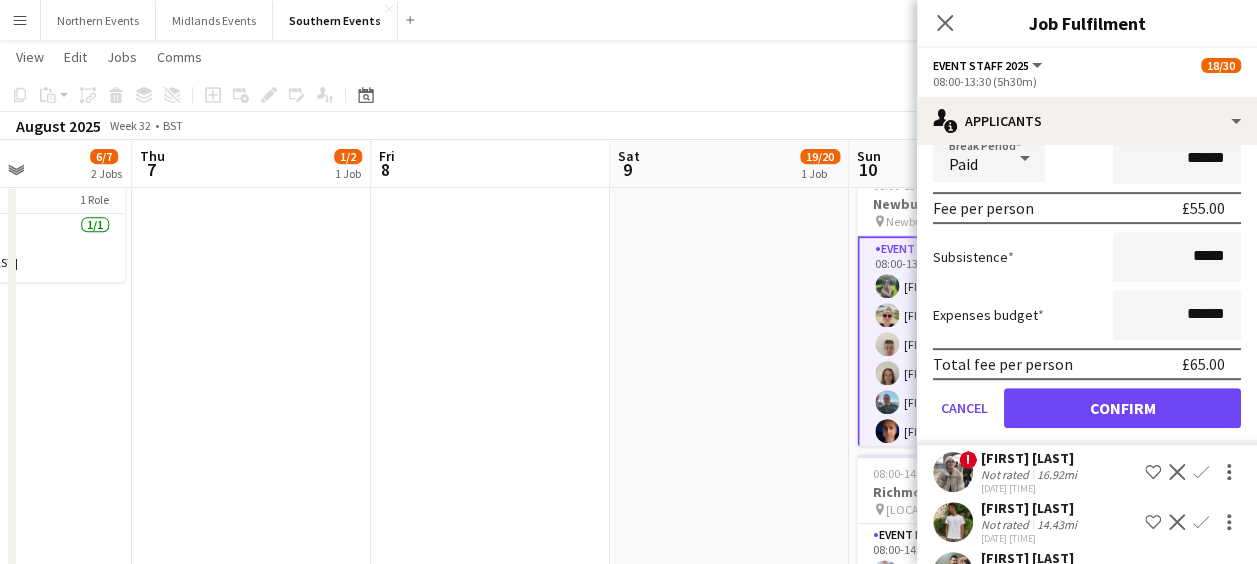 scroll, scrollTop: 428, scrollLeft: 0, axis: vertical 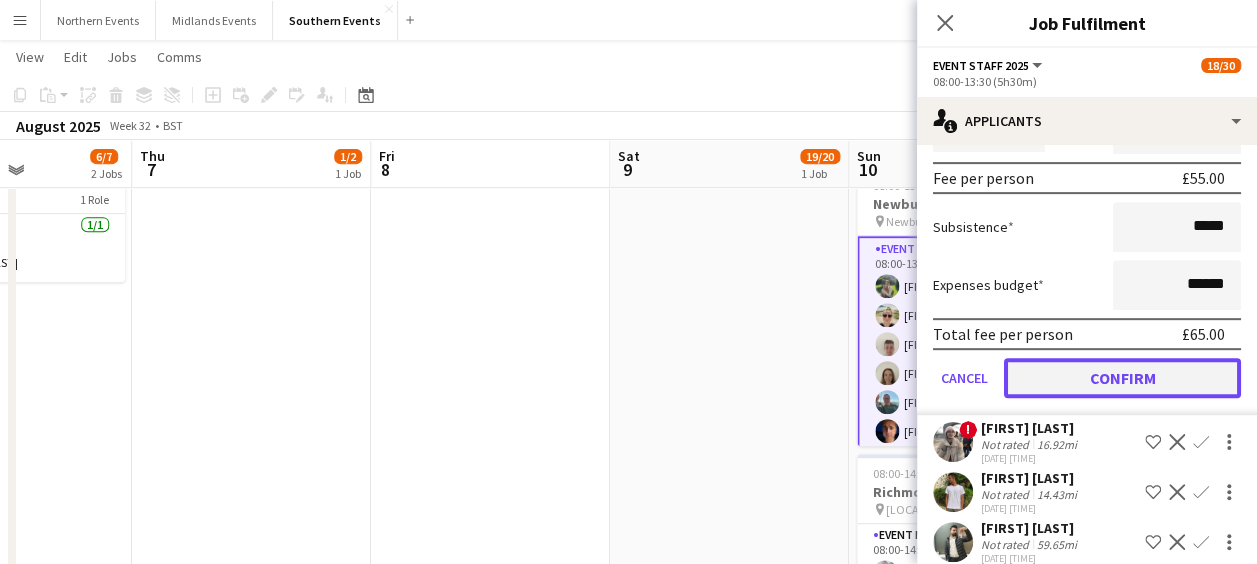 click on "Confirm" 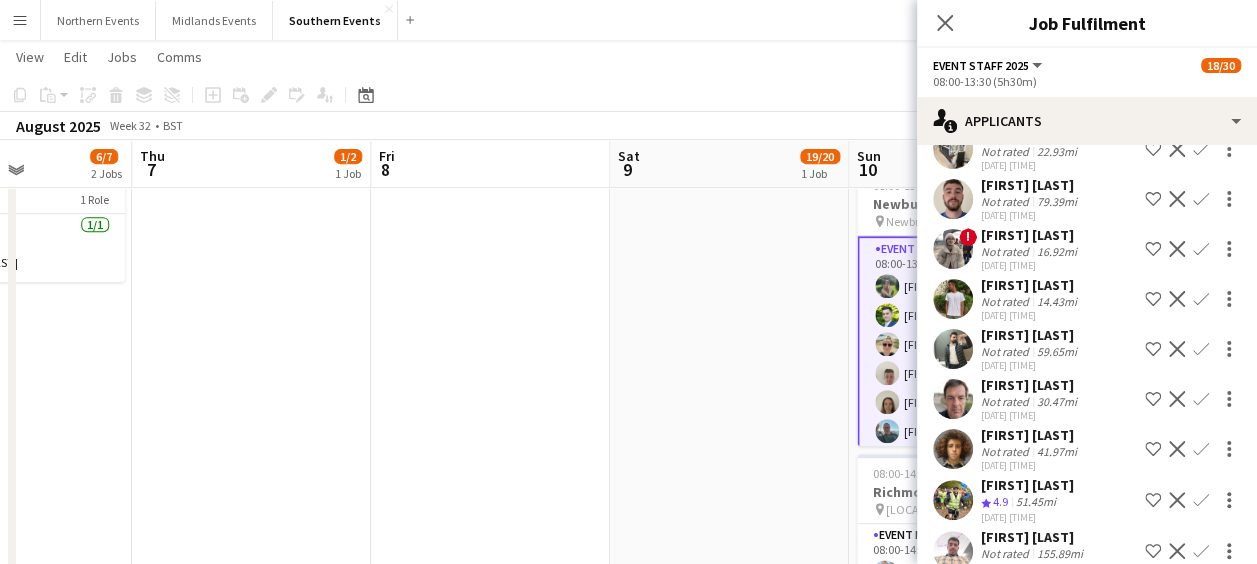 scroll, scrollTop: 128, scrollLeft: 0, axis: vertical 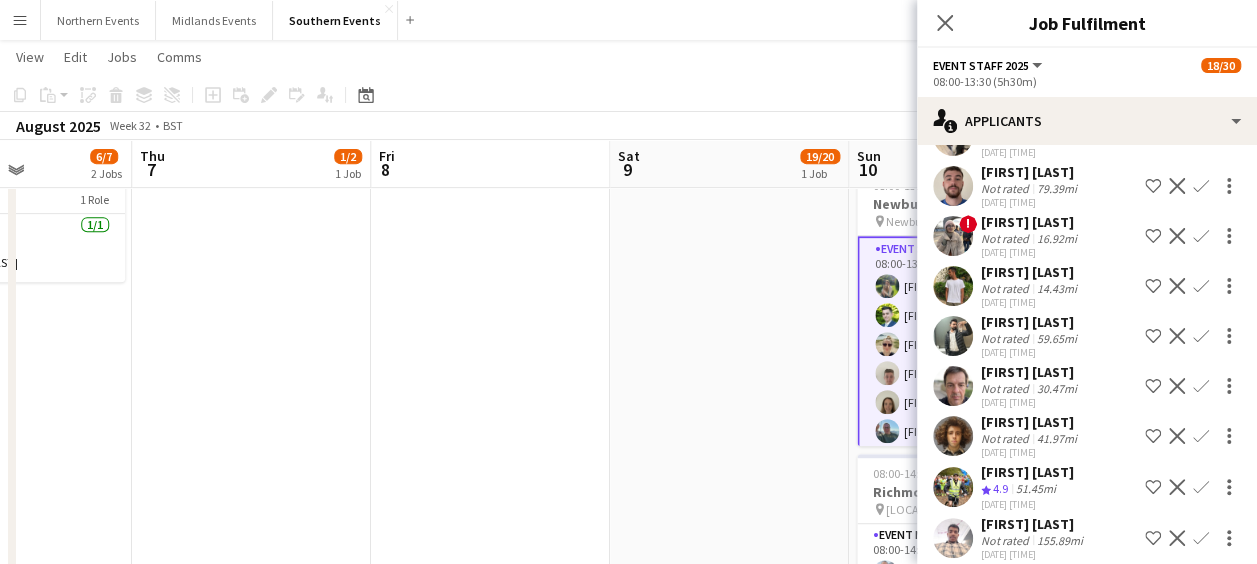 click on "Confirm" at bounding box center (1201, 436) 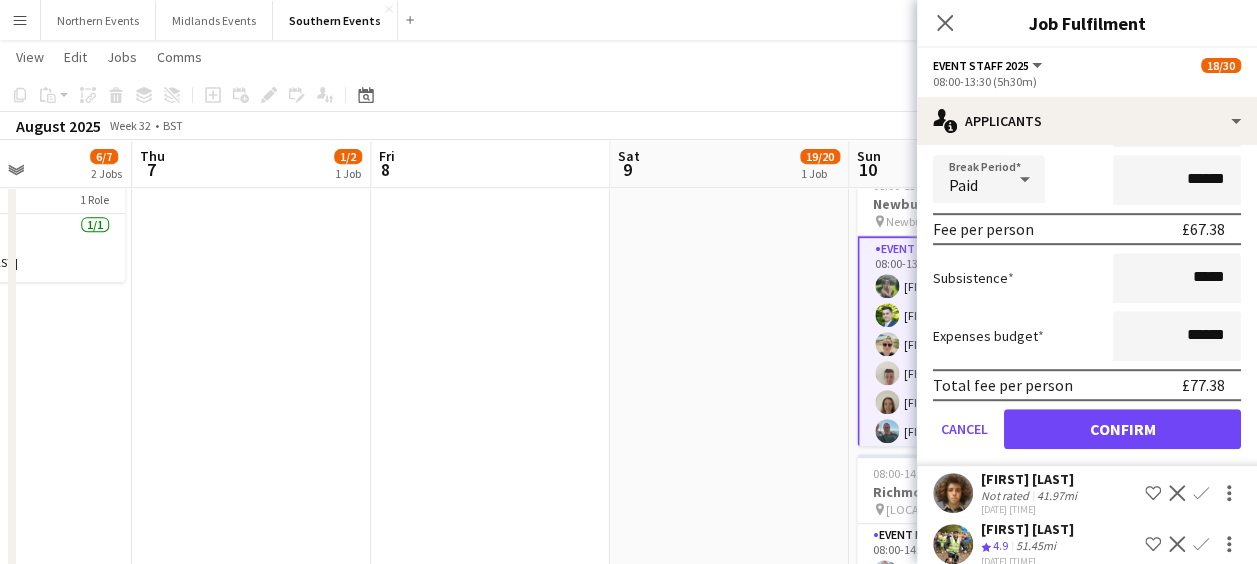scroll, scrollTop: 540, scrollLeft: 0, axis: vertical 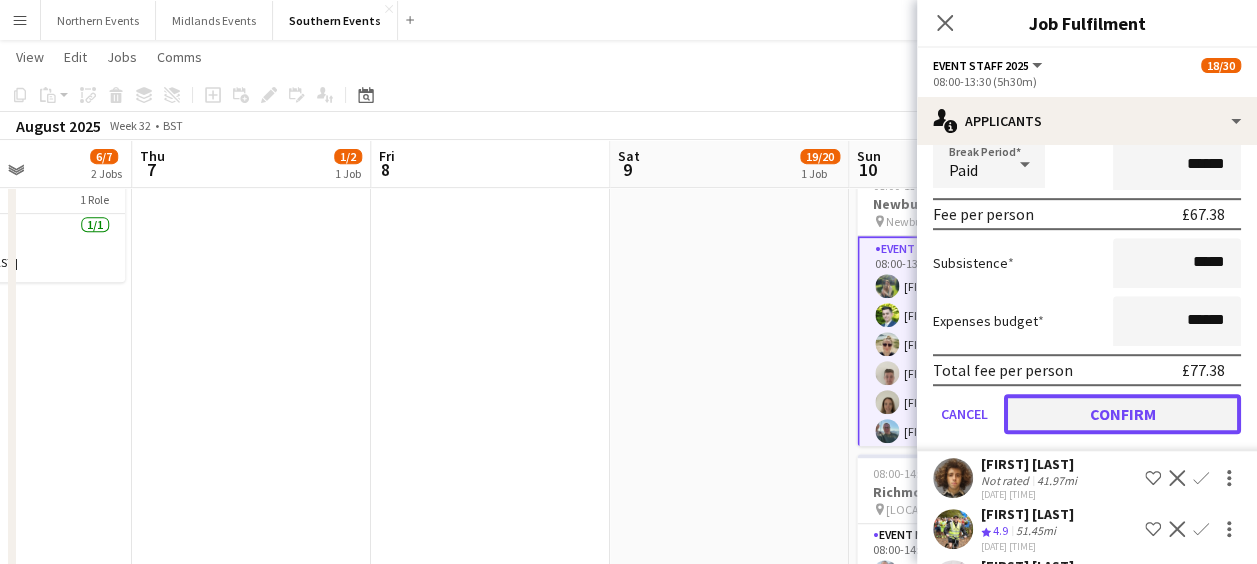 click on "Confirm" 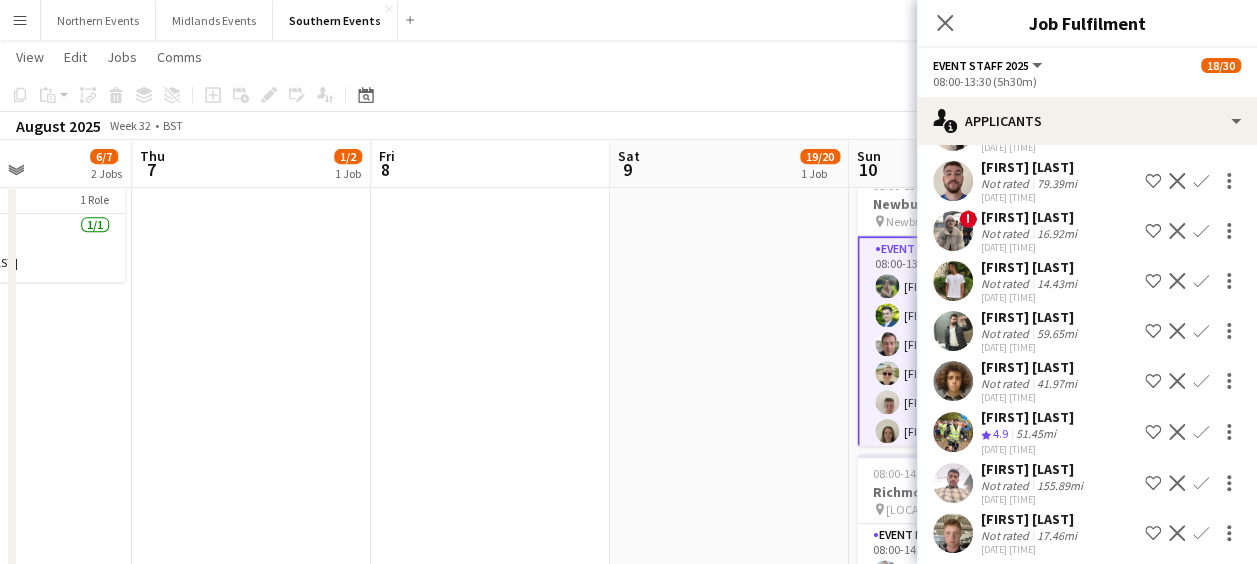 scroll, scrollTop: 143, scrollLeft: 0, axis: vertical 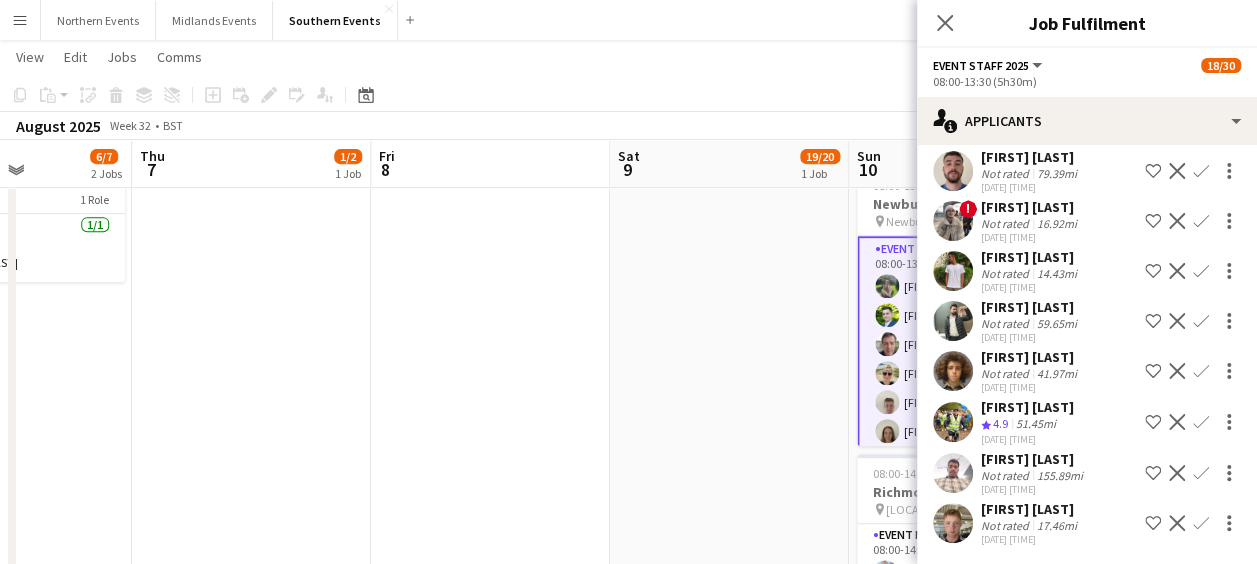 click 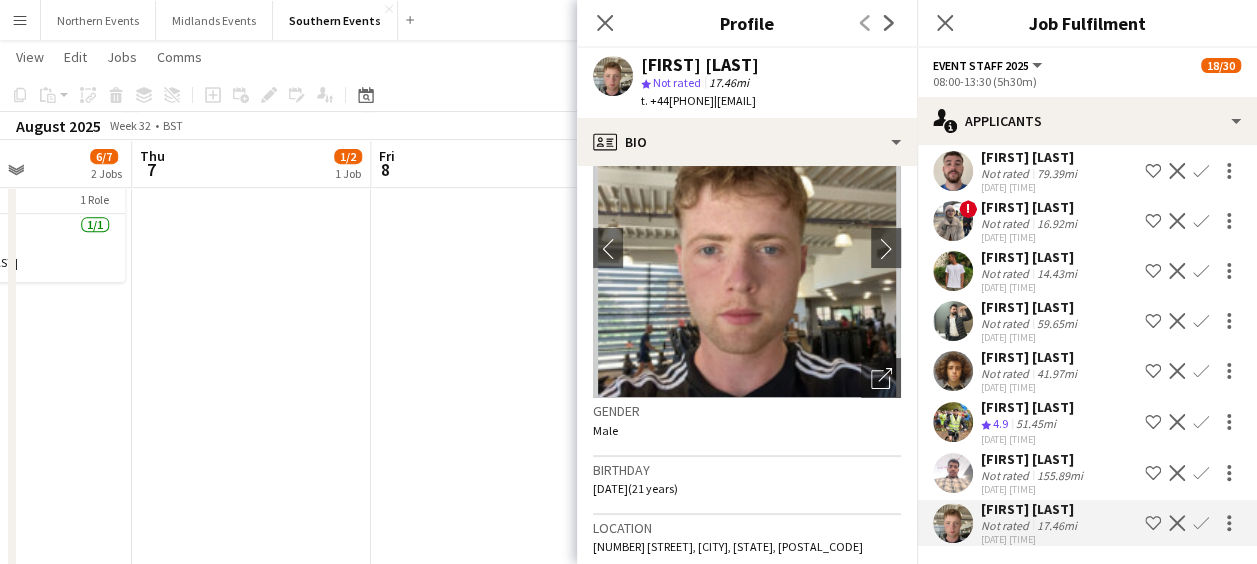 scroll, scrollTop: 0, scrollLeft: 0, axis: both 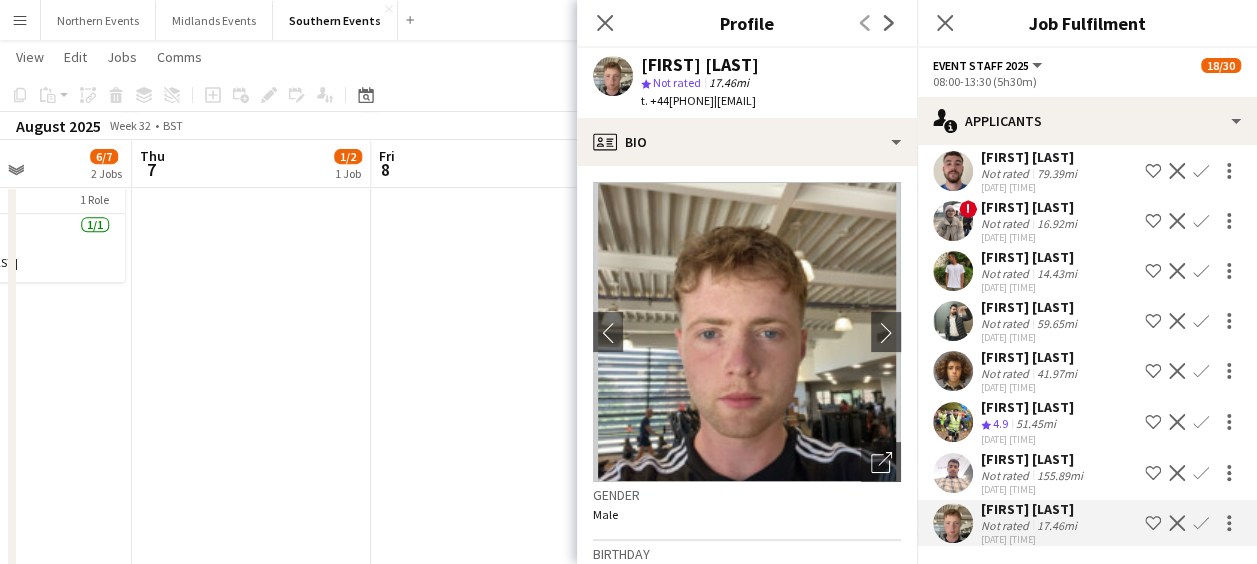 click on "Confirm" 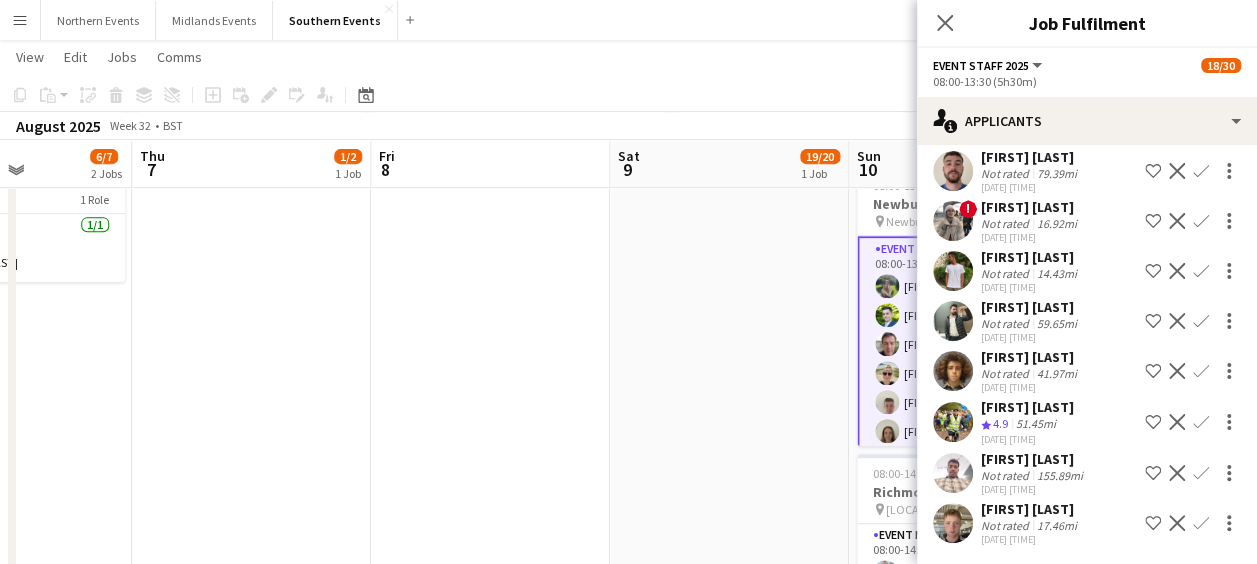click on "Confirm" 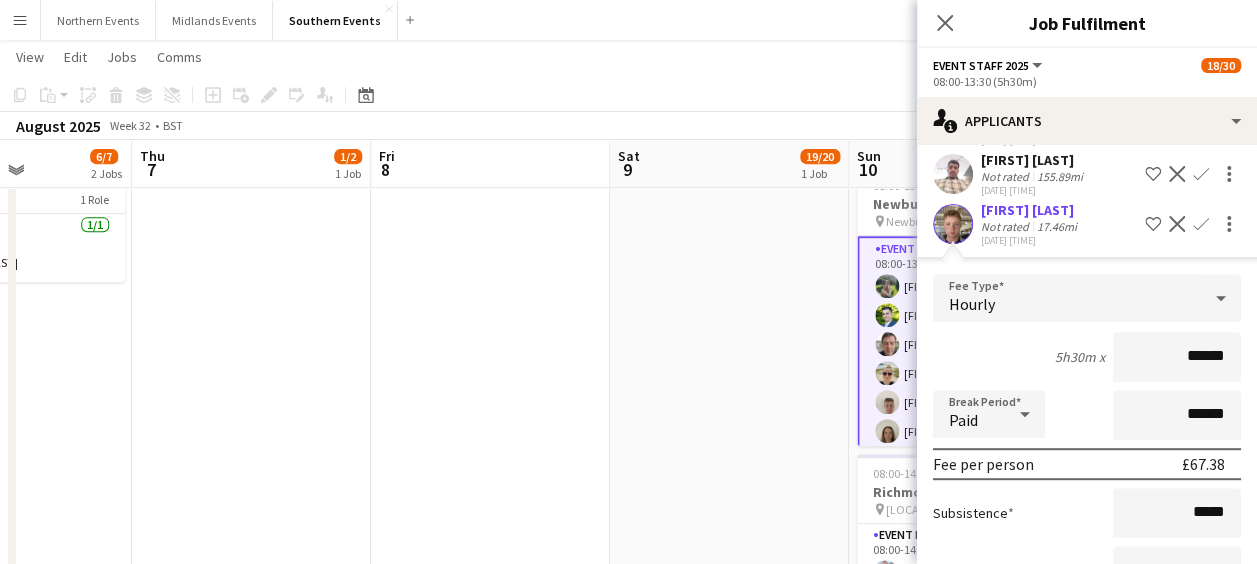 scroll, scrollTop: 596, scrollLeft: 0, axis: vertical 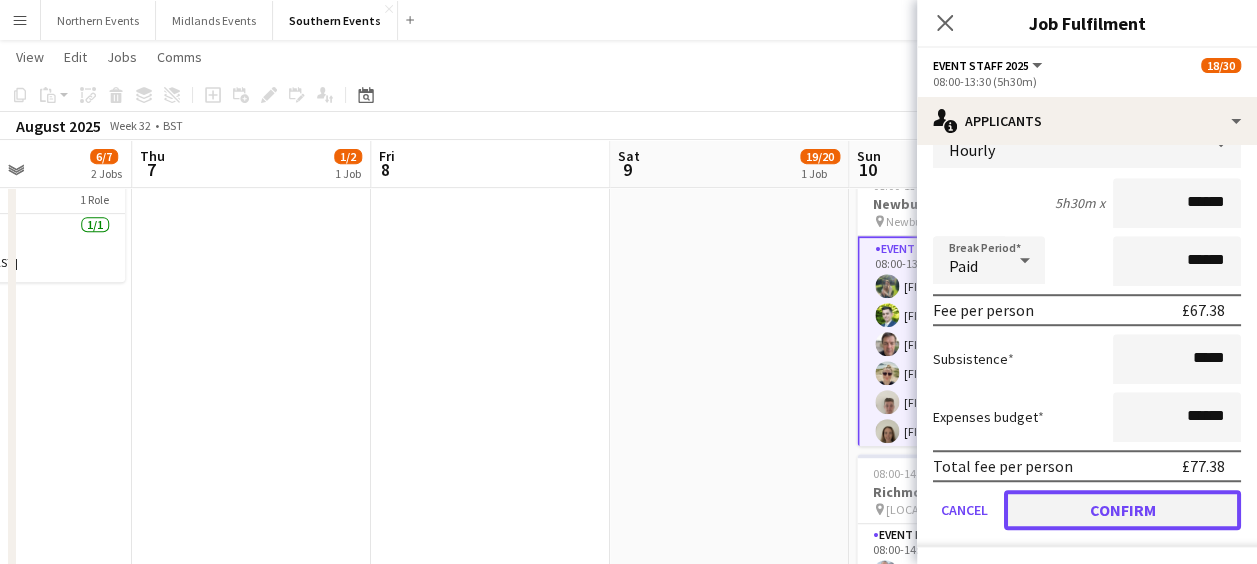click on "Confirm" 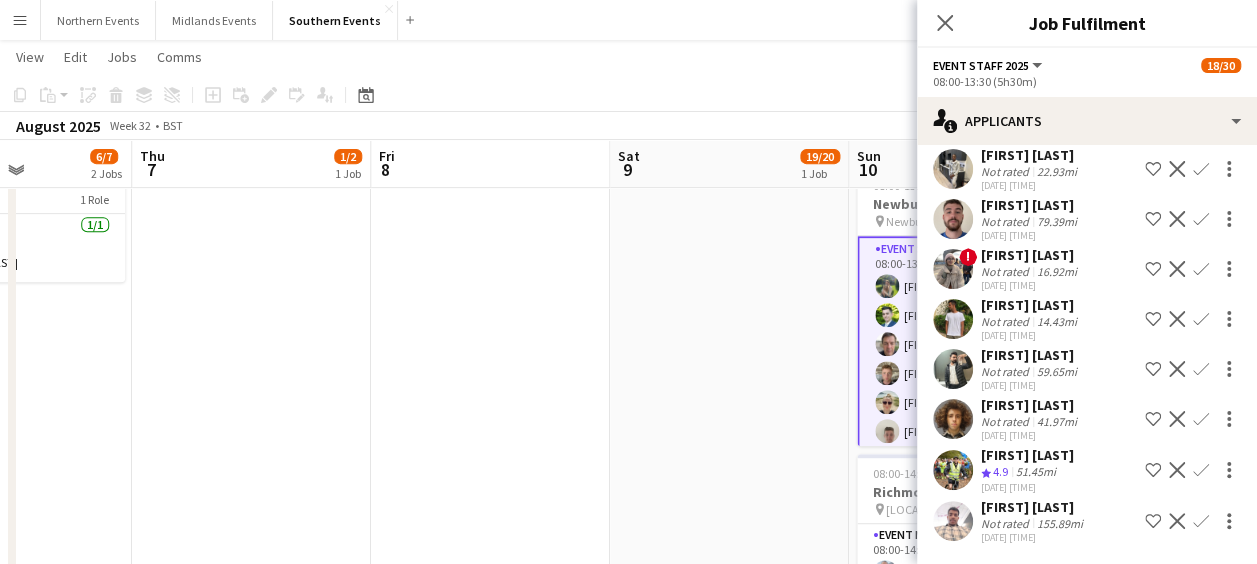scroll, scrollTop: 93, scrollLeft: 0, axis: vertical 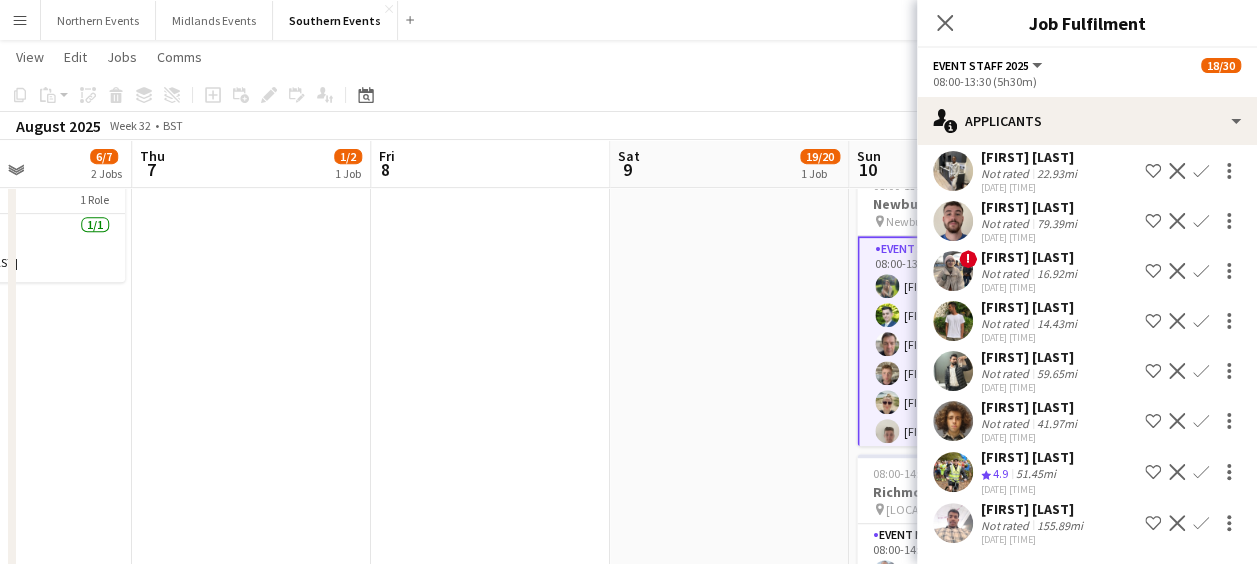 click on "Confirm" at bounding box center [1201, 472] 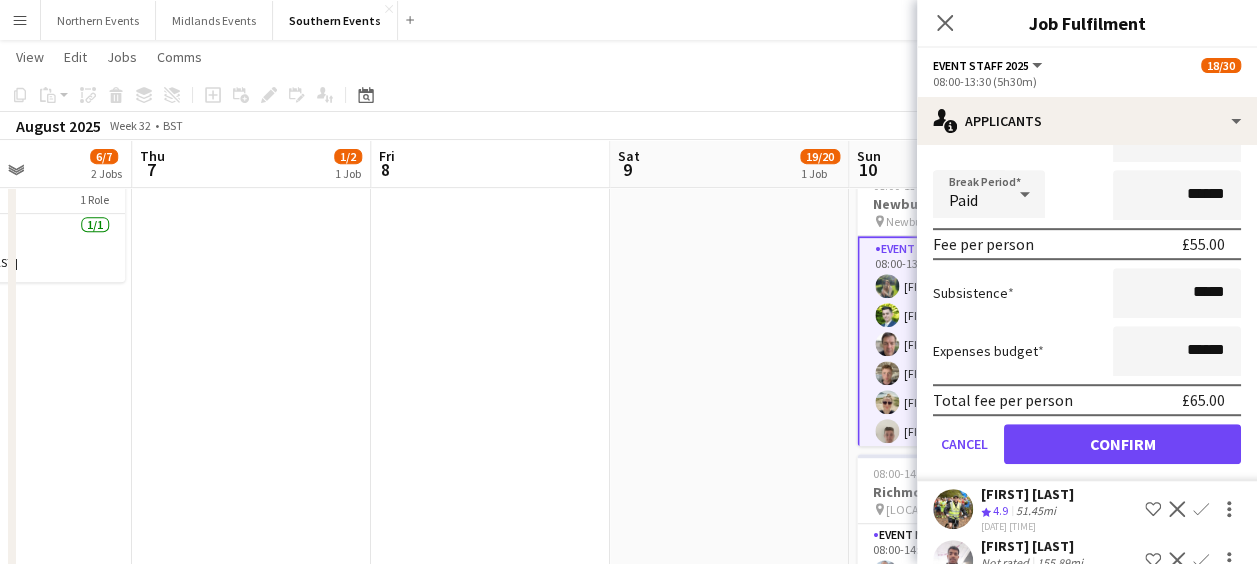 scroll, scrollTop: 515, scrollLeft: 0, axis: vertical 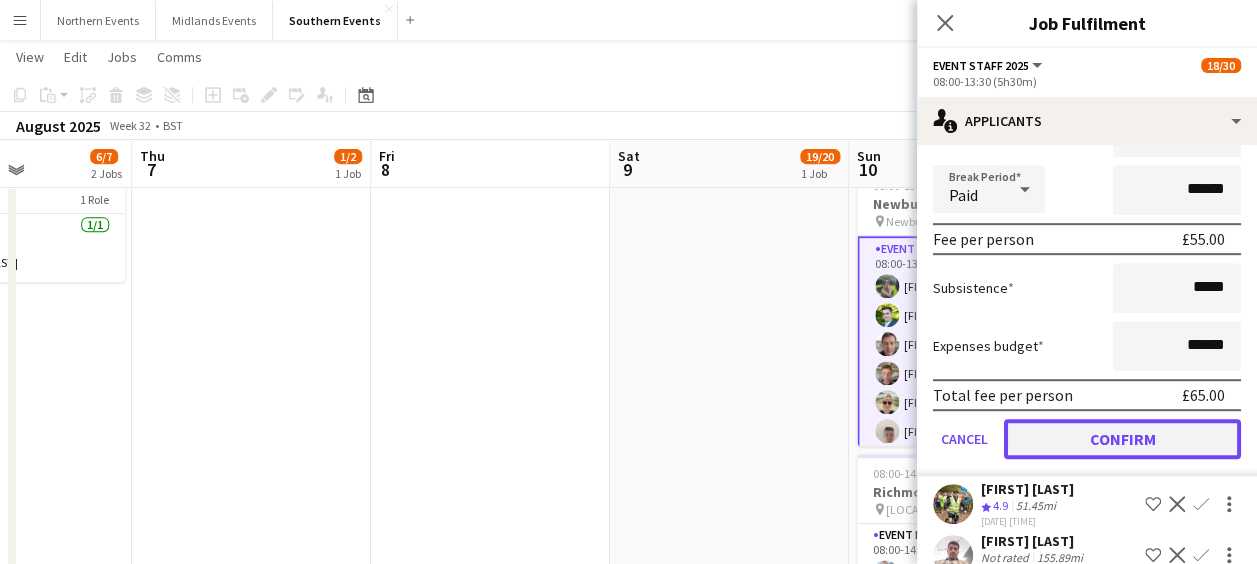 click on "Confirm" 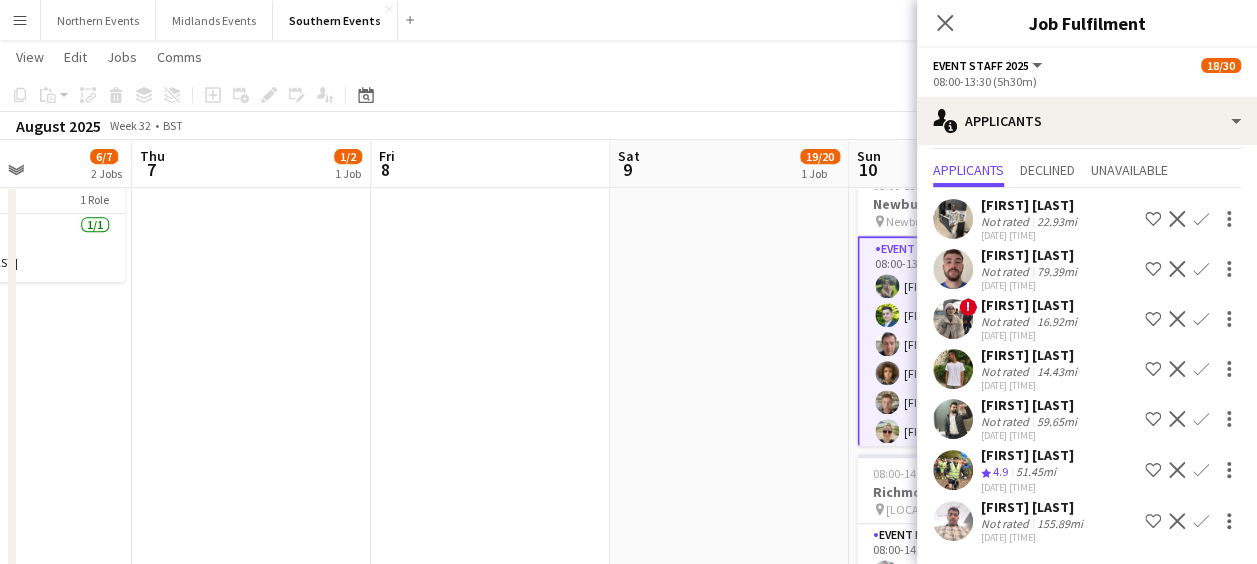 scroll, scrollTop: 12, scrollLeft: 0, axis: vertical 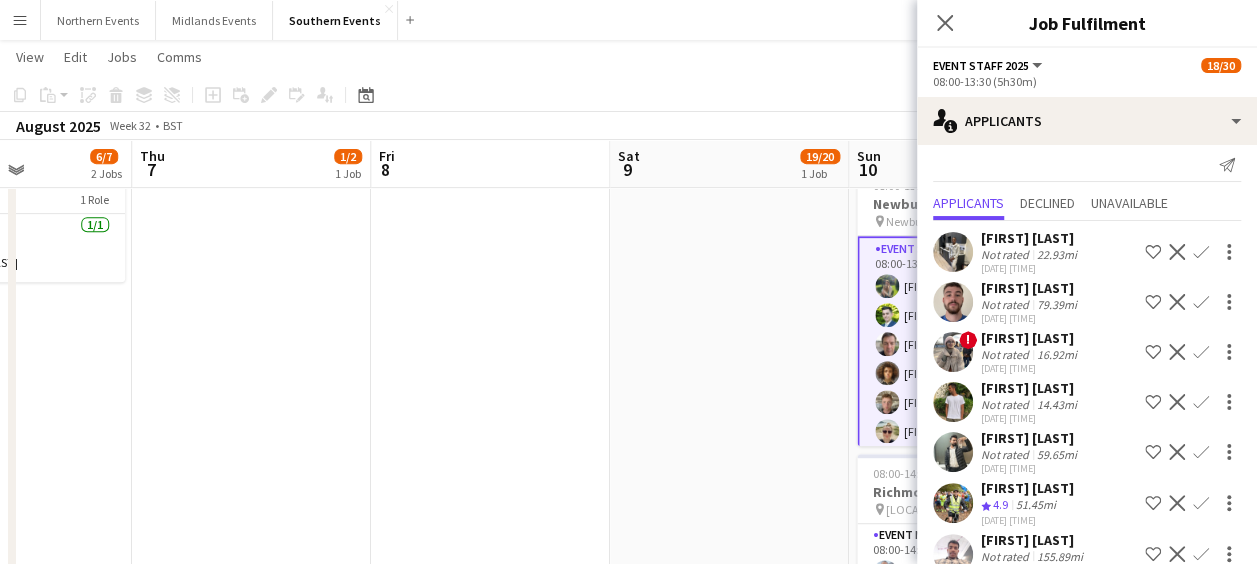 click on "06:00-15:00 (9h)    19/20   Dorney Triathlon & Run
pin
Dorney Lake   1 Role   Event Staff 2025   74A   19/20   06:00-15:00 (9h)
[FIRST] [LAST] [FIRST] [LAST] [FIRST] [LAST] [FIRST] [LAST] [FIRST] [LAST] [FIRST] [LAST] [FIRST] [LAST] [FIRST] [LAST] [FIRST] [LAST] [FIRST] [LAST] [FIRST] [LAST] [FIRST] [LAST] [FIRST] [LAST] [FIRST] [LAST] [FIRST] [LAST] [FIRST] [LAST] [FIRST] [LAST]
single-neutral-actions" at bounding box center (729, 394) 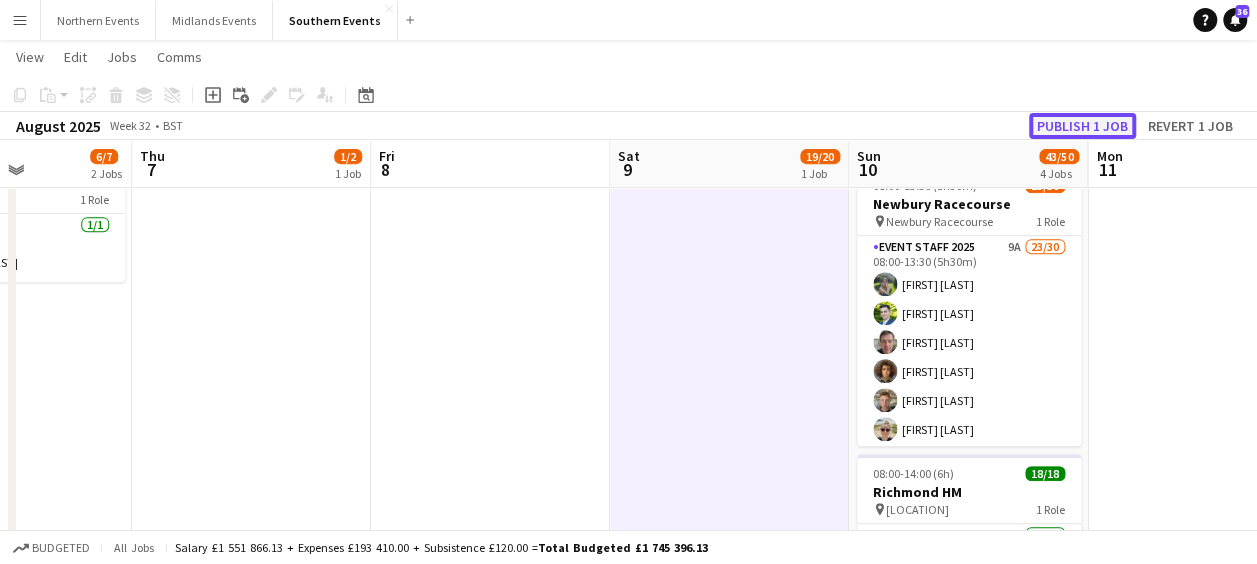 click on "Publish 1 job" 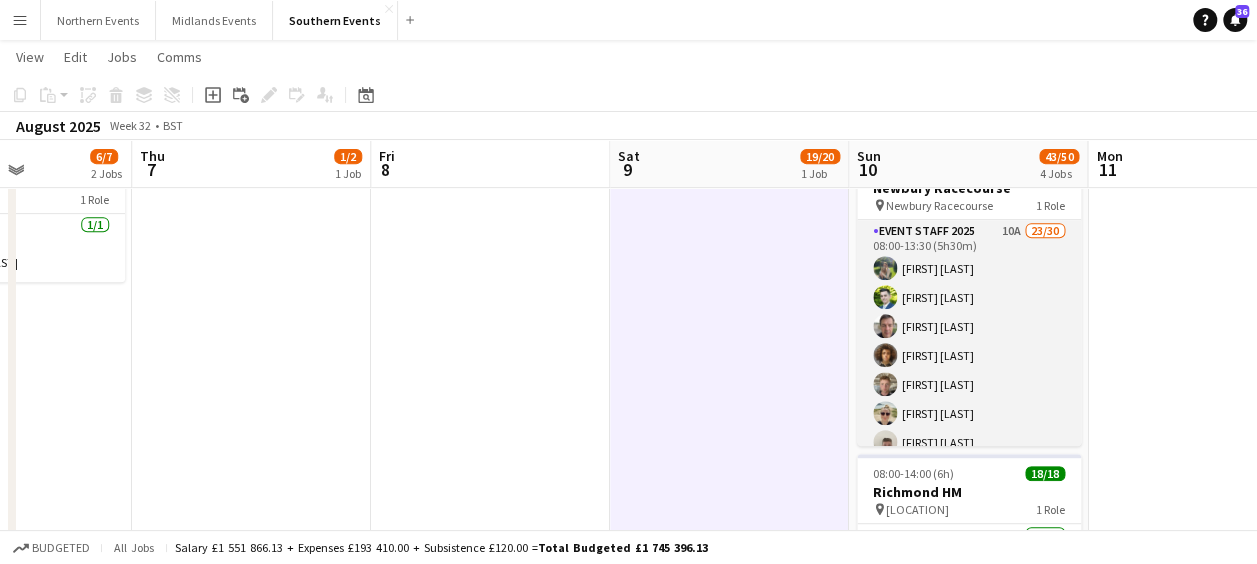 click on "Event Staff 2025   10A   23/30   08:00-13:30 (5h30m)
[FIRST] [LAST] [FIRST] [LAST] [FIRST] [LAST] [FIRST] [LAST] [FIRST] [LAST] [FIRST] [LAST] [FIRST] [LAST] [FIRST] [LAST] [FIRST] [LAST] [FIRST] [LAST] [FIRST] [LAST] [FIRST] [LAST] [FIRST] [LAST] [FIRST] [LAST] [FIRST] [LAST] [FIRST] [LAST] [FIRST] [LAST]
single-neutral-actions
single-neutral-actions
single-neutral-actions
single-neutral-actions
single-neutral-actions
single-neutral-actions
single-neutral-actions
single-neutral-actions
single-neutral-actions
single-neutral-actions
single-neutral-actions" at bounding box center [969, 674] 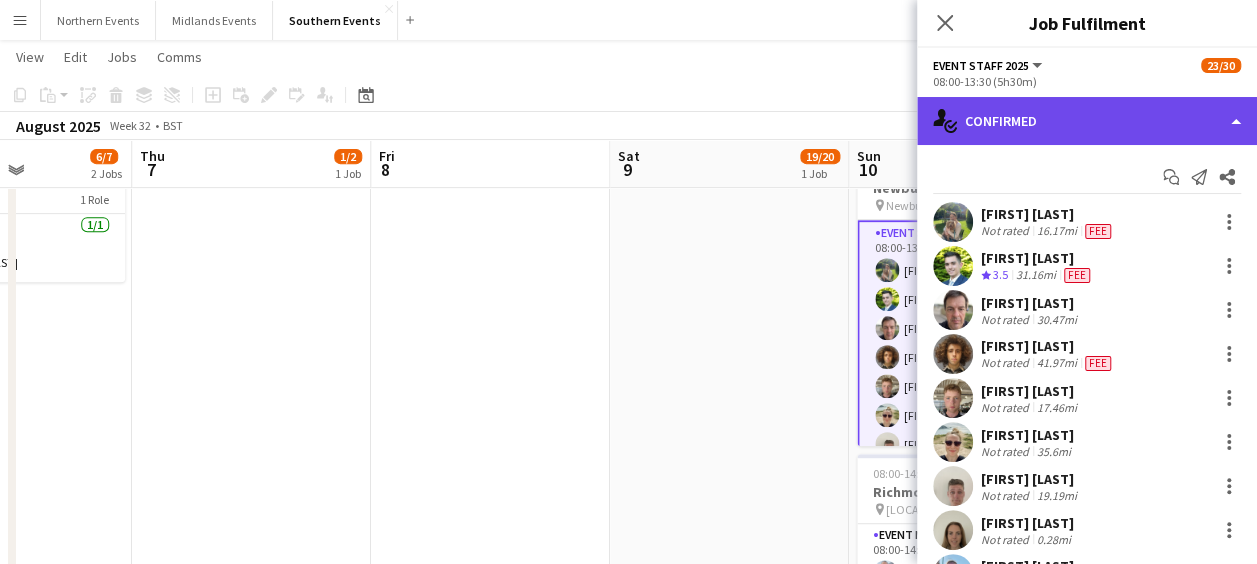 click on "single-neutral-actions-check-2
Confirmed" 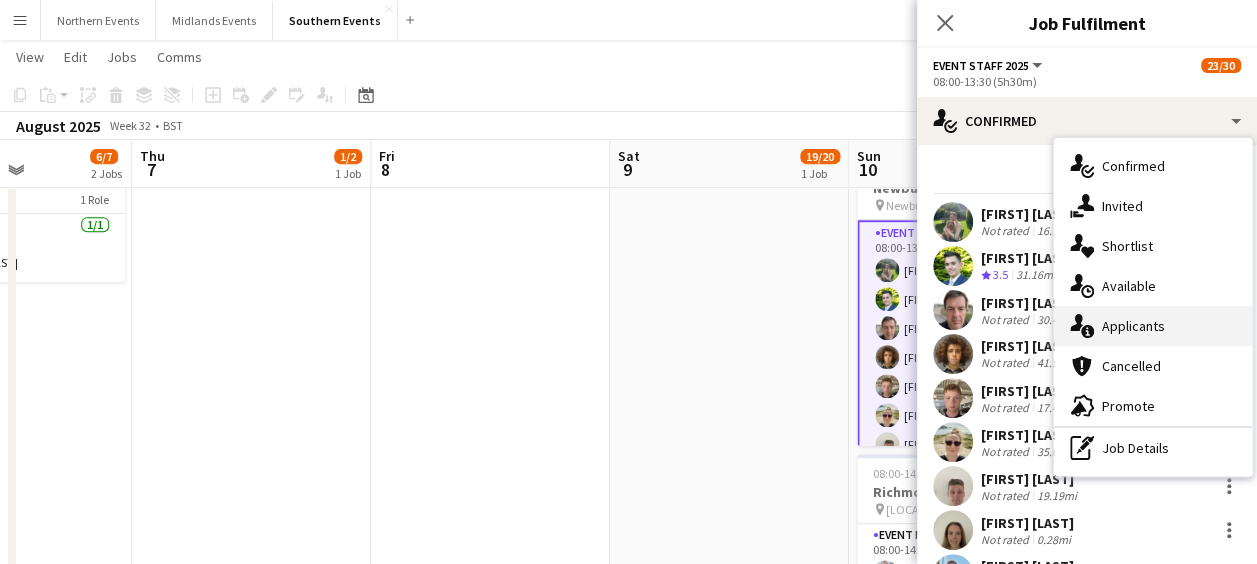 click on "single-neutral-actions-information
Applicants" at bounding box center [1153, 326] 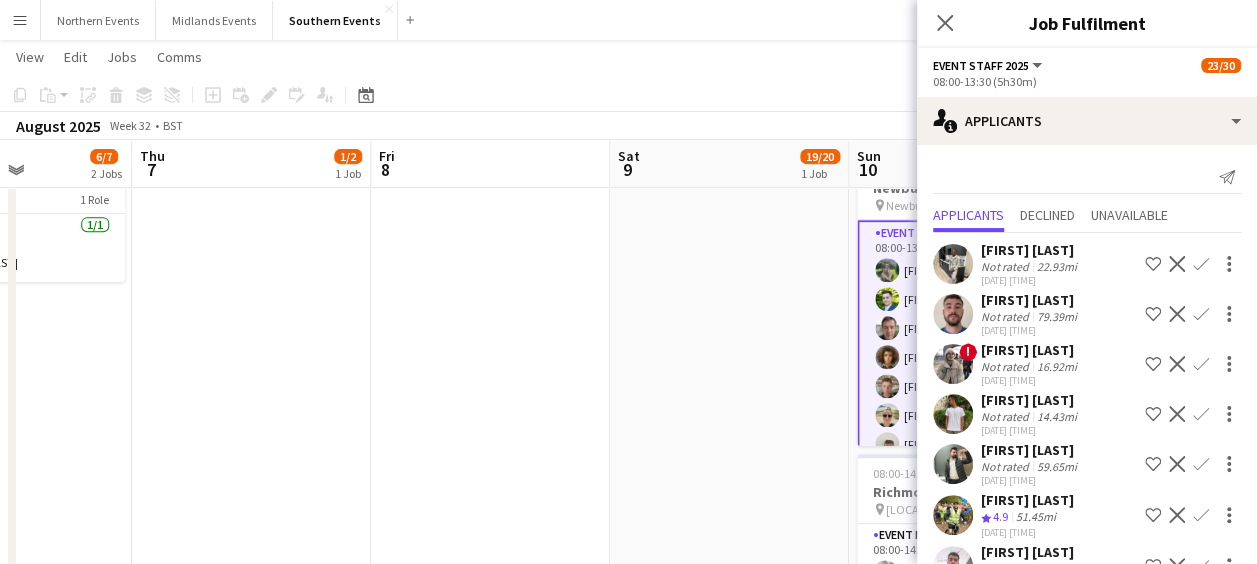 click at bounding box center (953, 314) 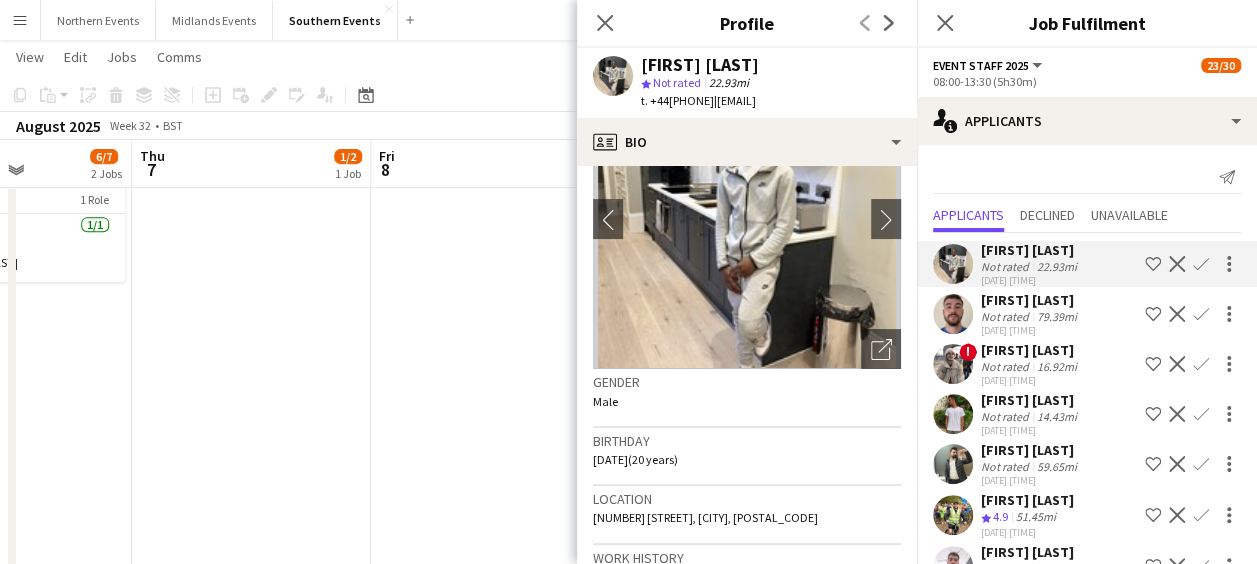 scroll, scrollTop: 0, scrollLeft: 0, axis: both 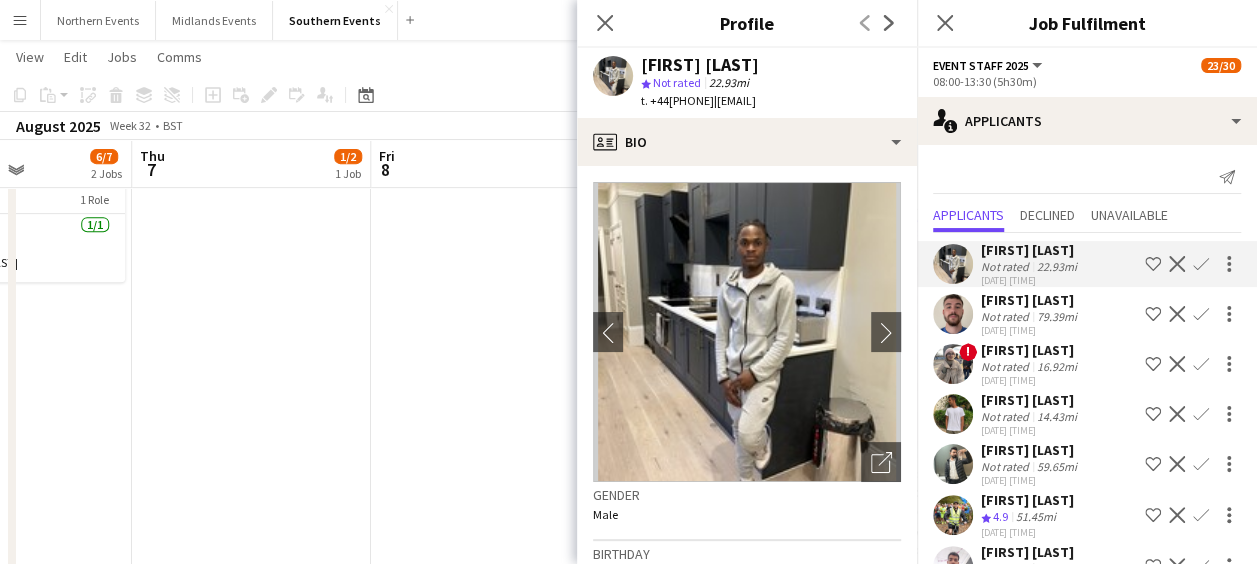 click on "Confirm" 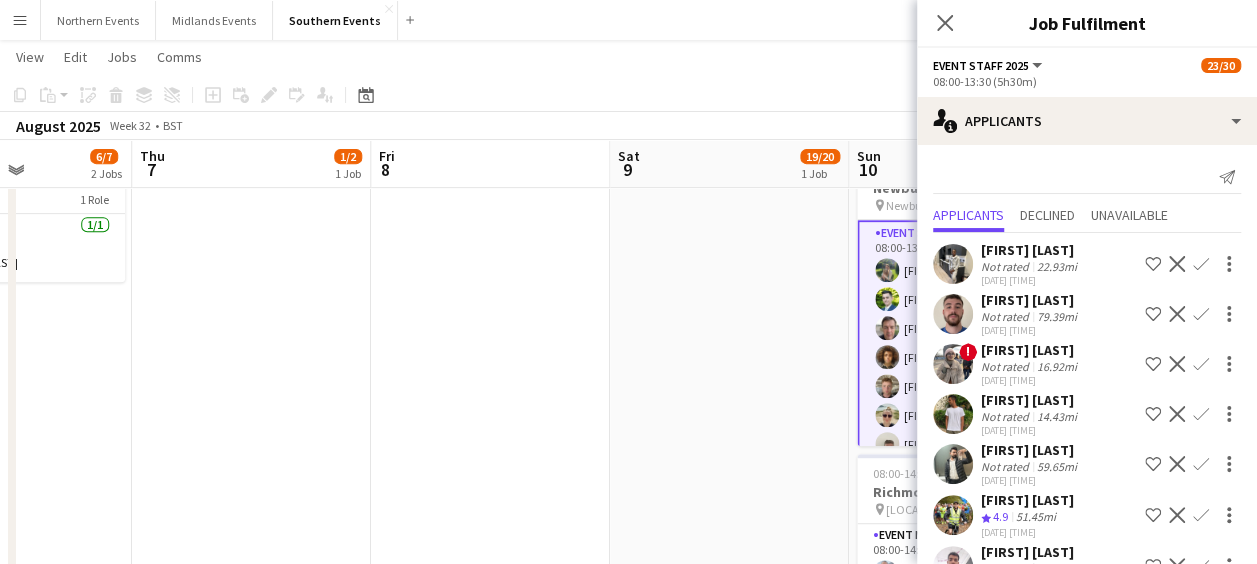 click on "Confirm" at bounding box center [1201, 314] 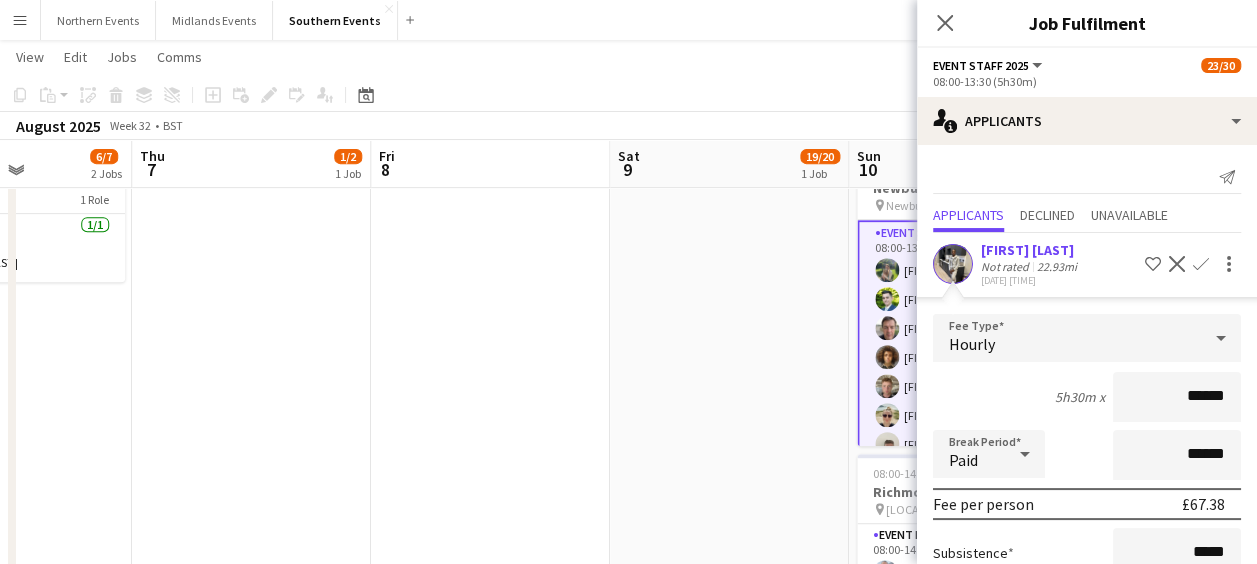 click on "******" at bounding box center [1177, 397] 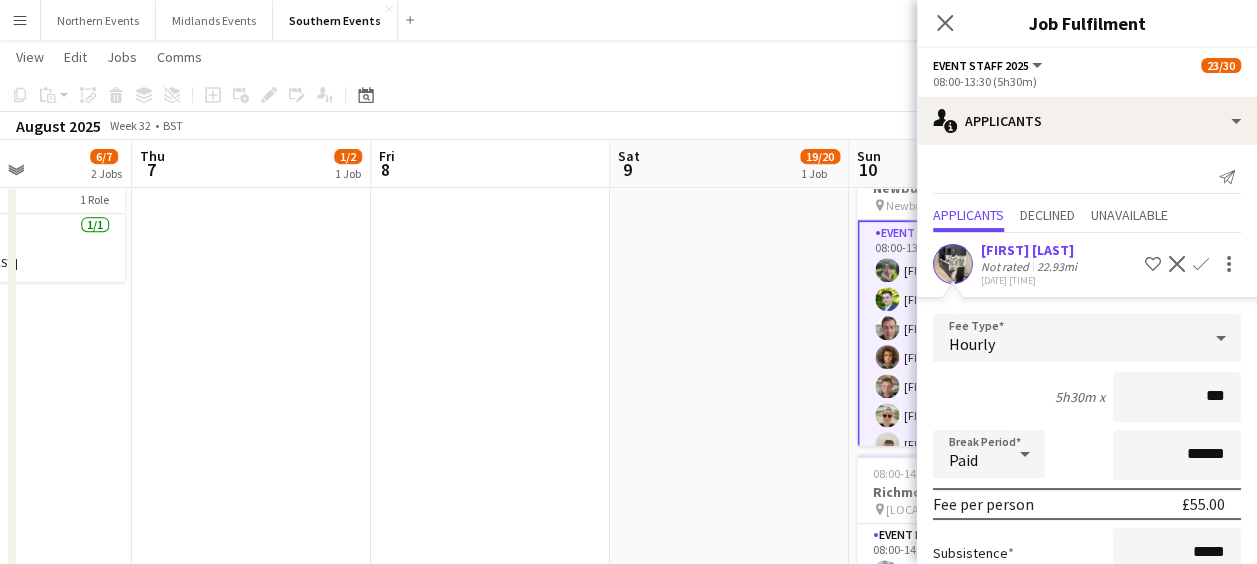type on "******" 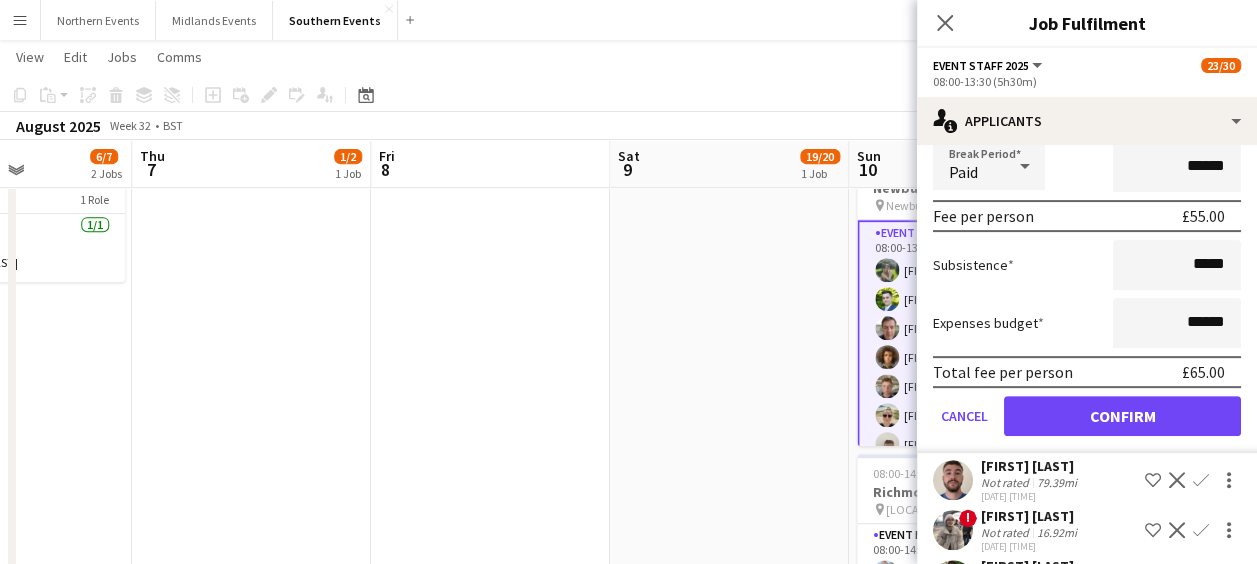 scroll, scrollTop: 301, scrollLeft: 0, axis: vertical 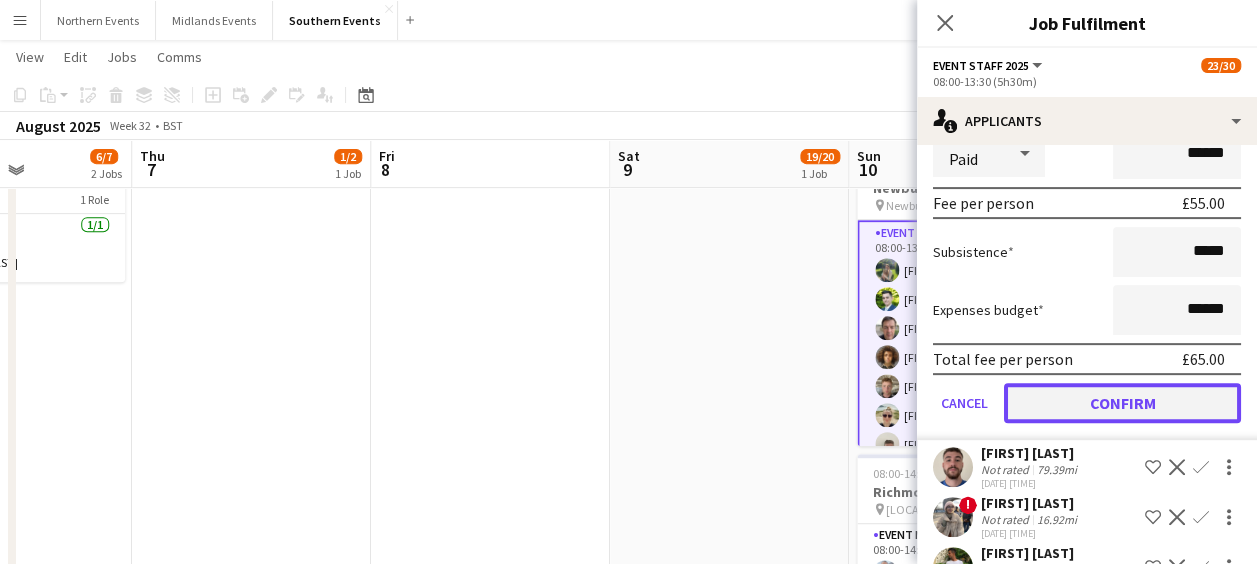 click on "Confirm" 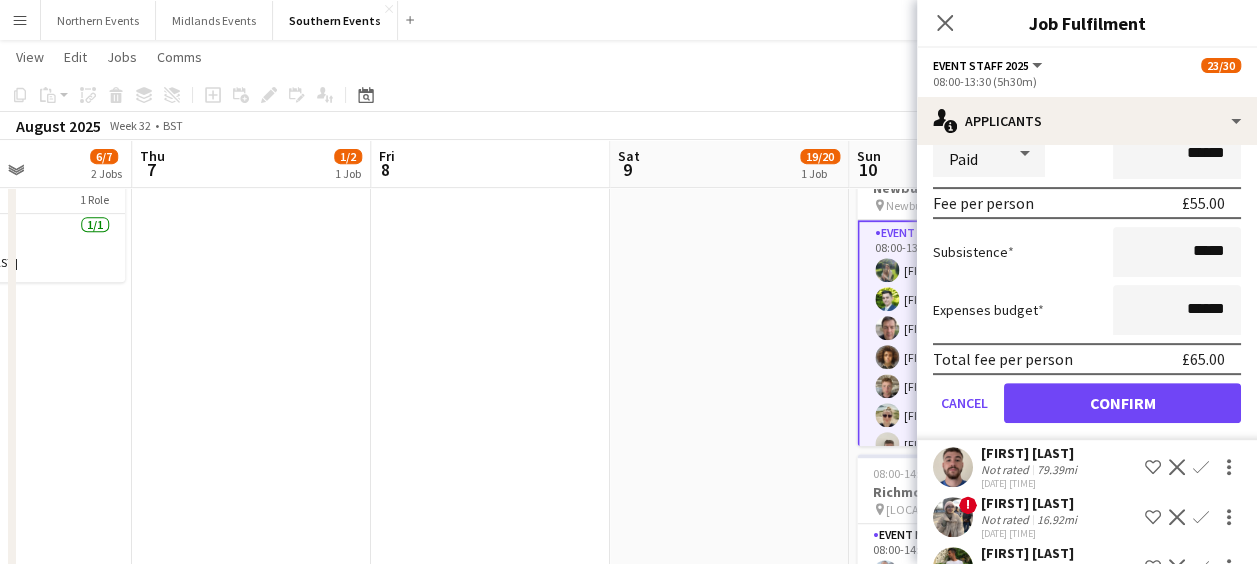 scroll, scrollTop: 0, scrollLeft: 0, axis: both 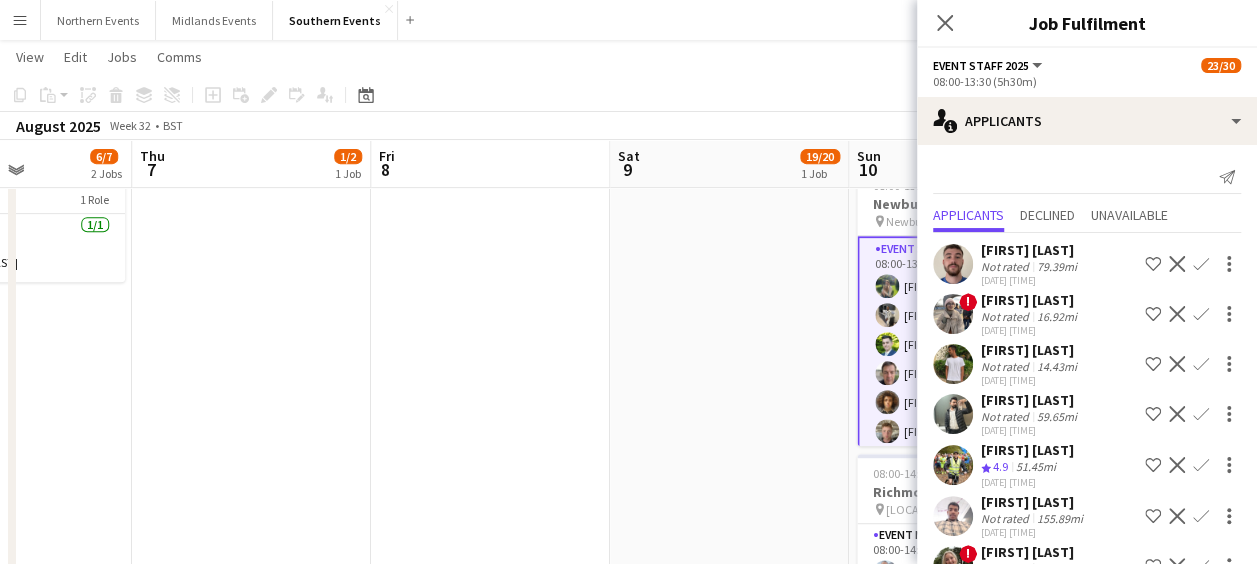 click on "Confirm" at bounding box center (1201, 314) 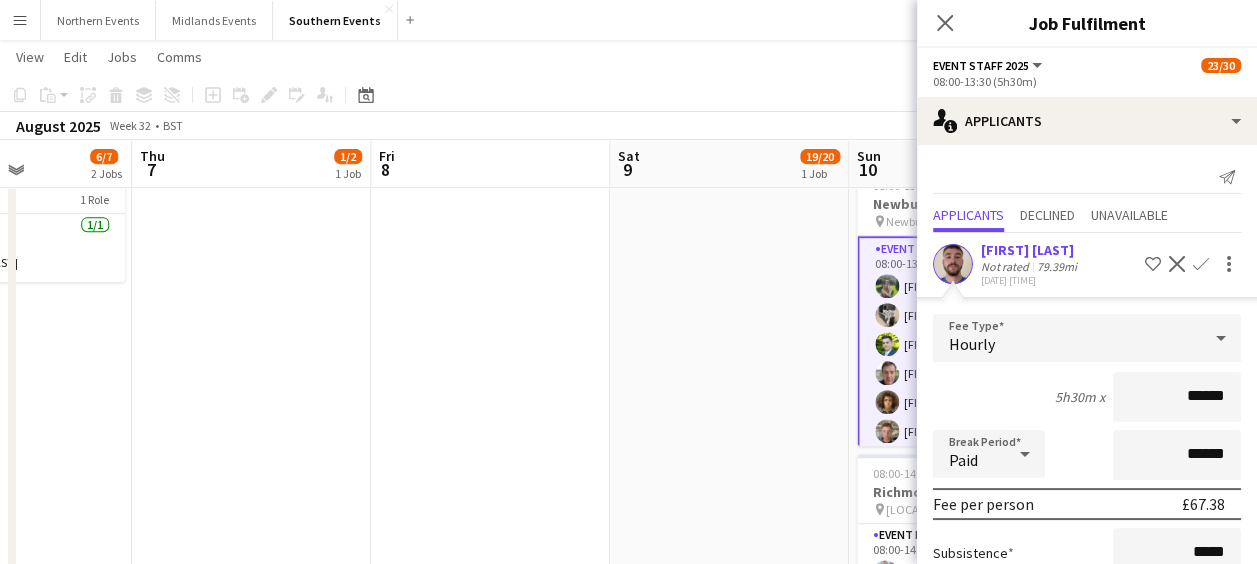 click 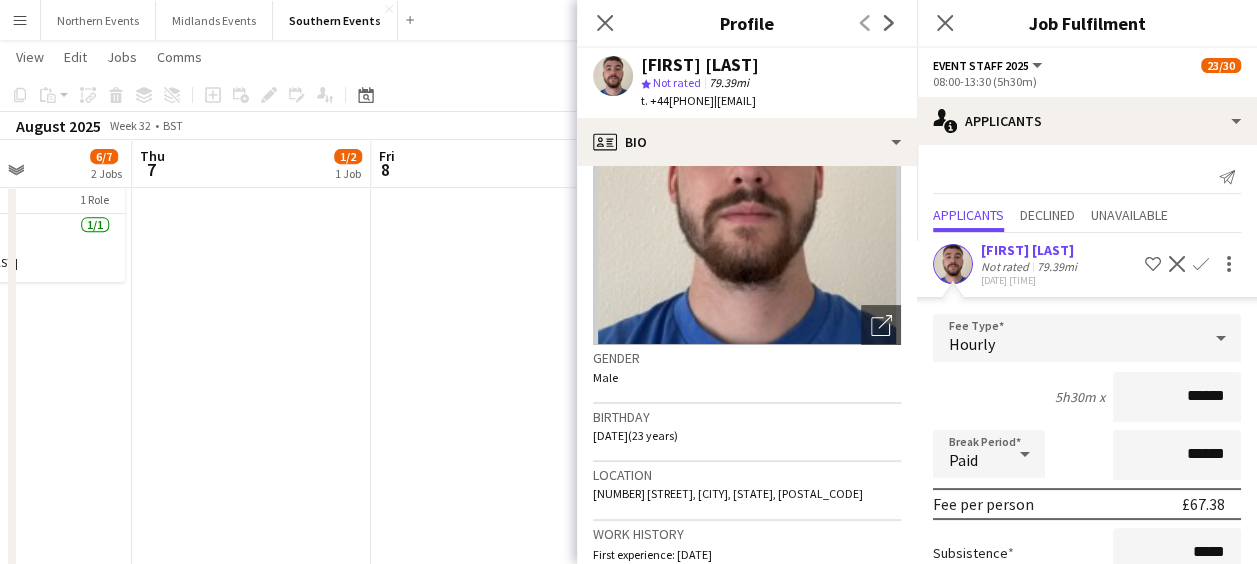 scroll, scrollTop: 0, scrollLeft: 0, axis: both 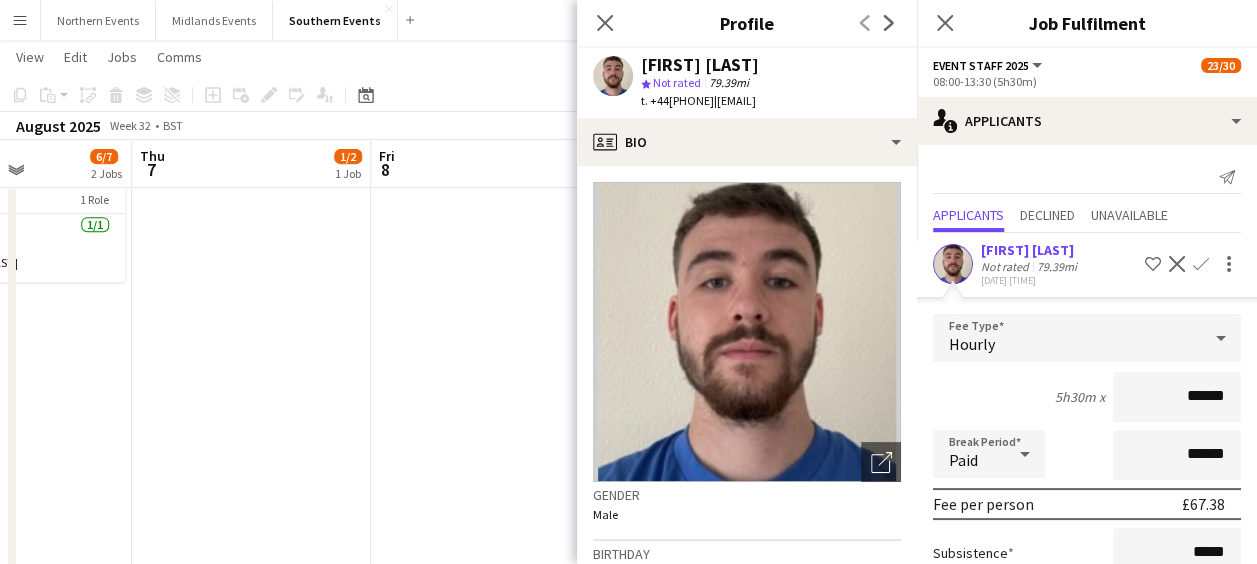click on "[FIRST] [LAST]
star
Not rated   79.39mi   t. +44[PHONE]   |   [EMAIL]" 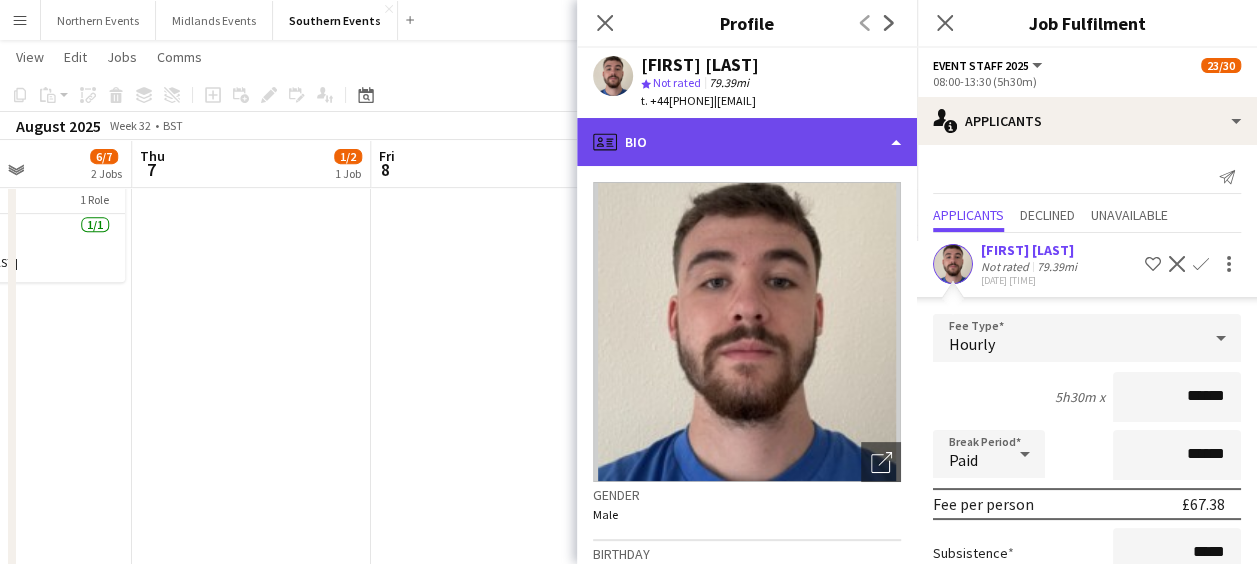 click on "profile
Bio" 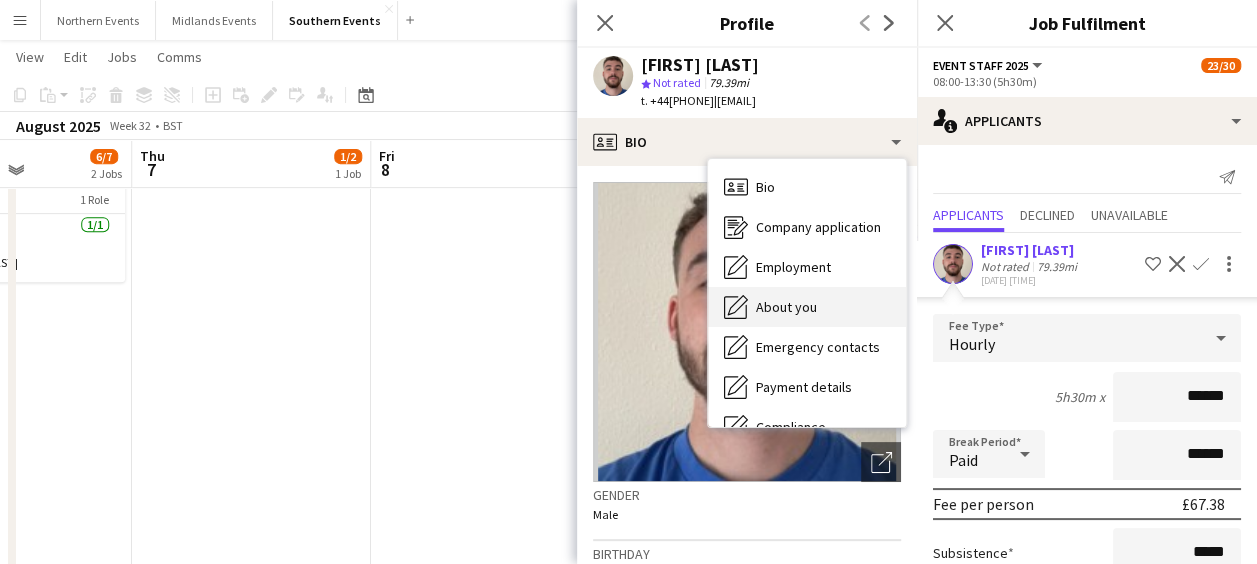 click on "About you" at bounding box center [786, 307] 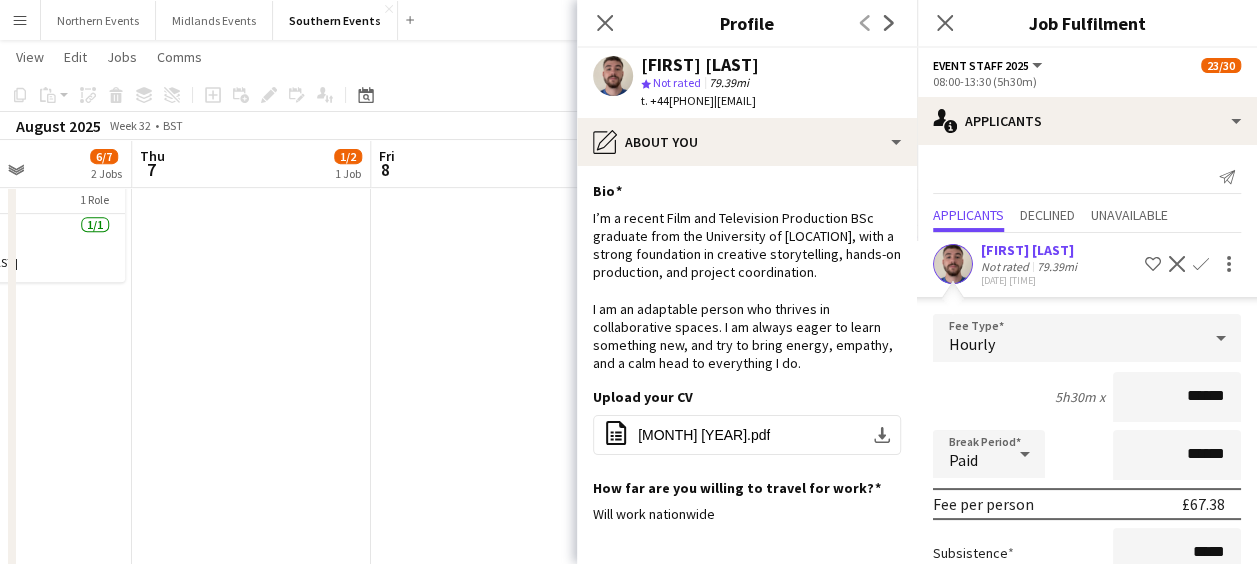 click on "Confirm" 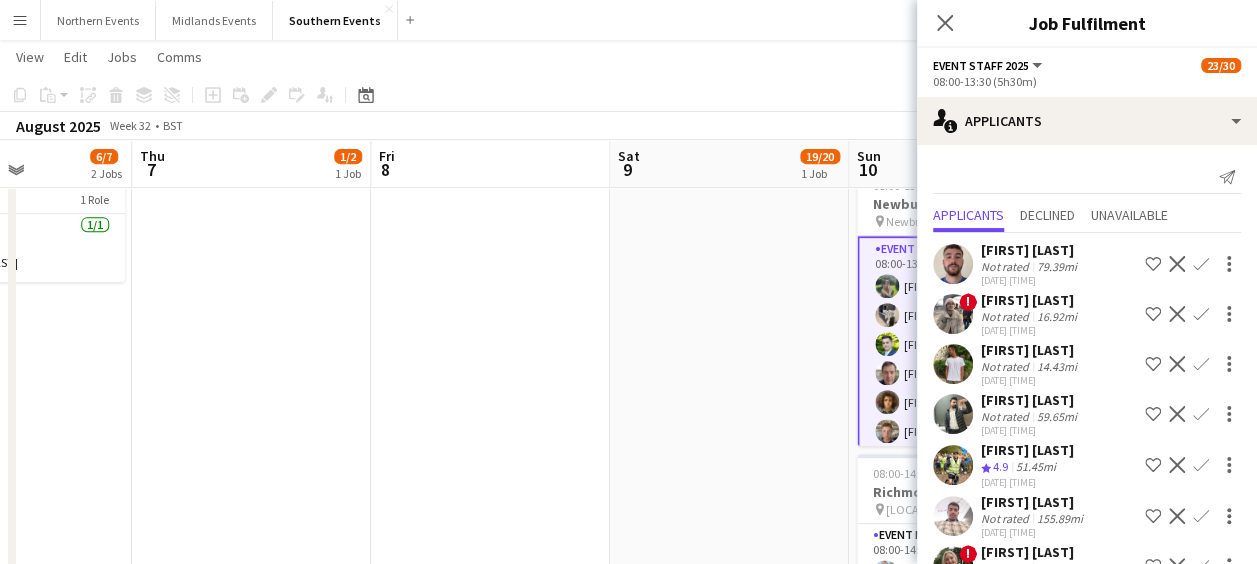 click on "Confirm" at bounding box center (1201, 314) 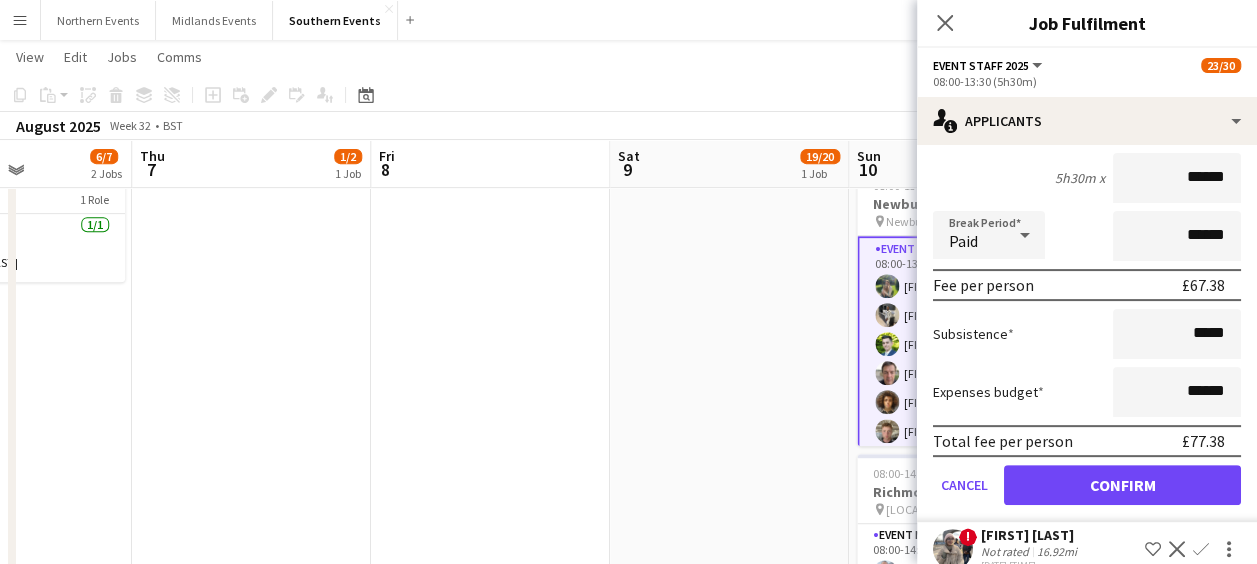 scroll, scrollTop: 283, scrollLeft: 0, axis: vertical 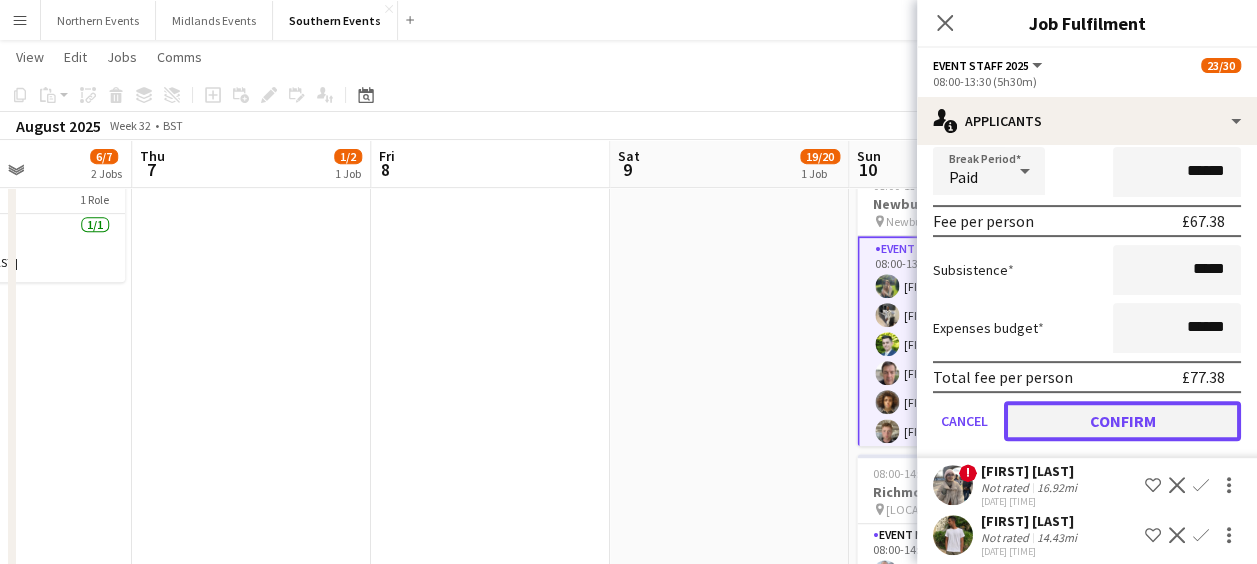 click on "Confirm" 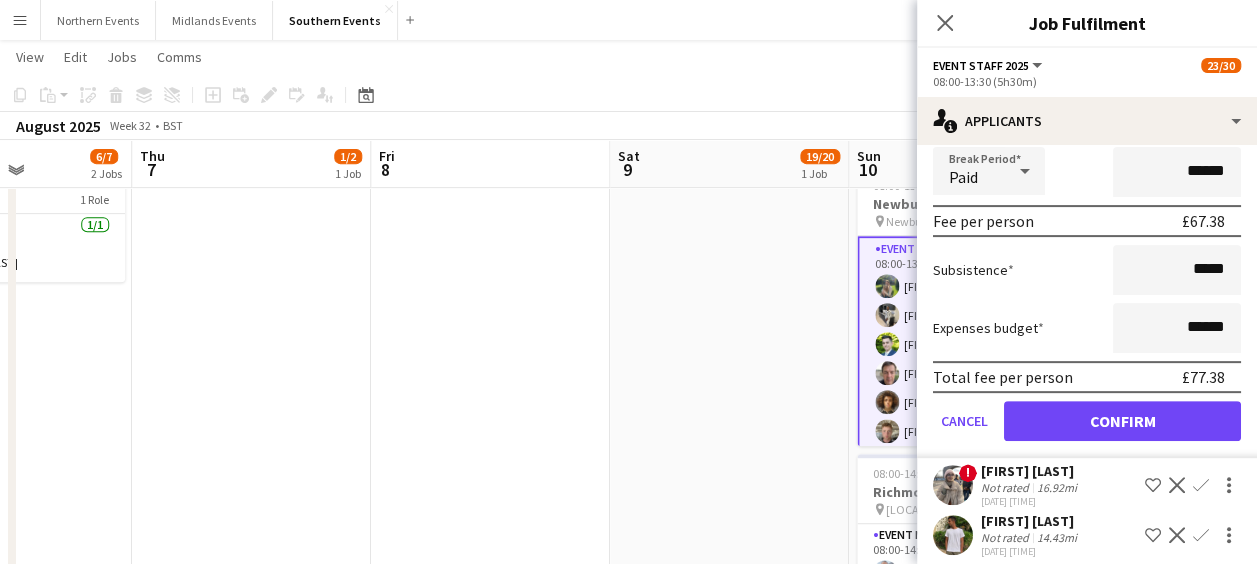 scroll, scrollTop: 0, scrollLeft: 0, axis: both 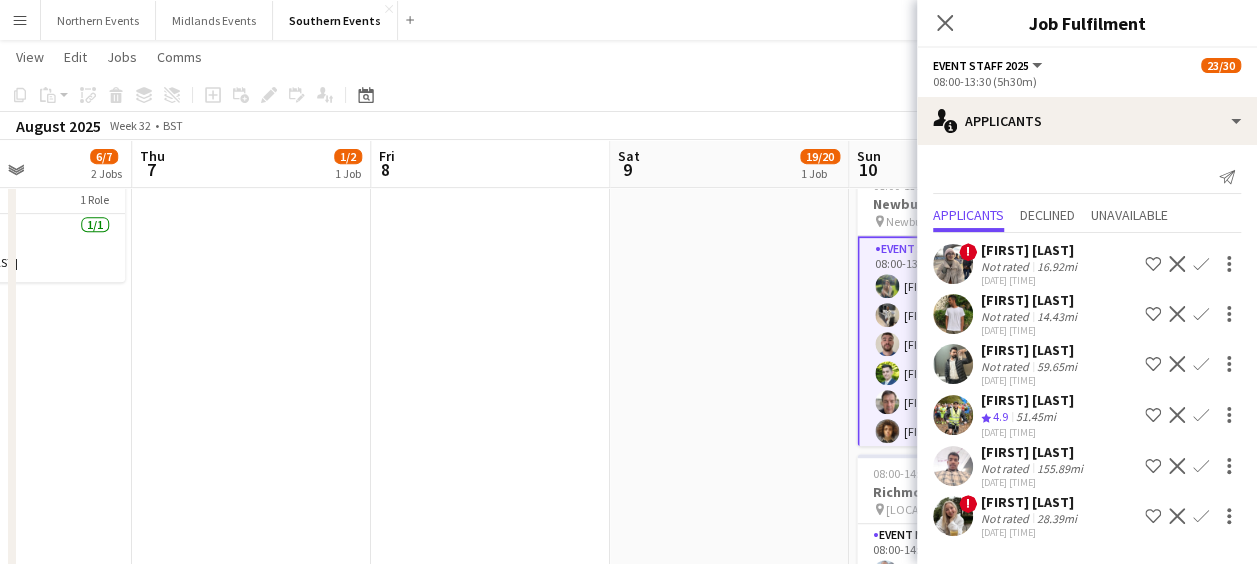 click on "06:00-15:00 (9h)    19/20   Dorney Triathlon & Run
pin
Dorney Lake   1 Role   Event Staff 2025   74A   19/20   06:00-15:00 (9h)
[FIRST] [LAST] [FIRST] [LAST] [FIRST] [LAST] [FIRST] [LAST] [FIRST] [LAST] [FIRST] [LAST] [FIRST] [LAST] [FIRST] [LAST] [FIRST] [LAST] [FIRST] [LAST] [FIRST] [LAST] [FIRST] [LAST] [FIRST] [LAST] [FIRST] [LAST] [FIRST] [LAST] [FIRST] [LAST] [FIRST] [LAST]
single-neutral-actions" at bounding box center (729, 394) 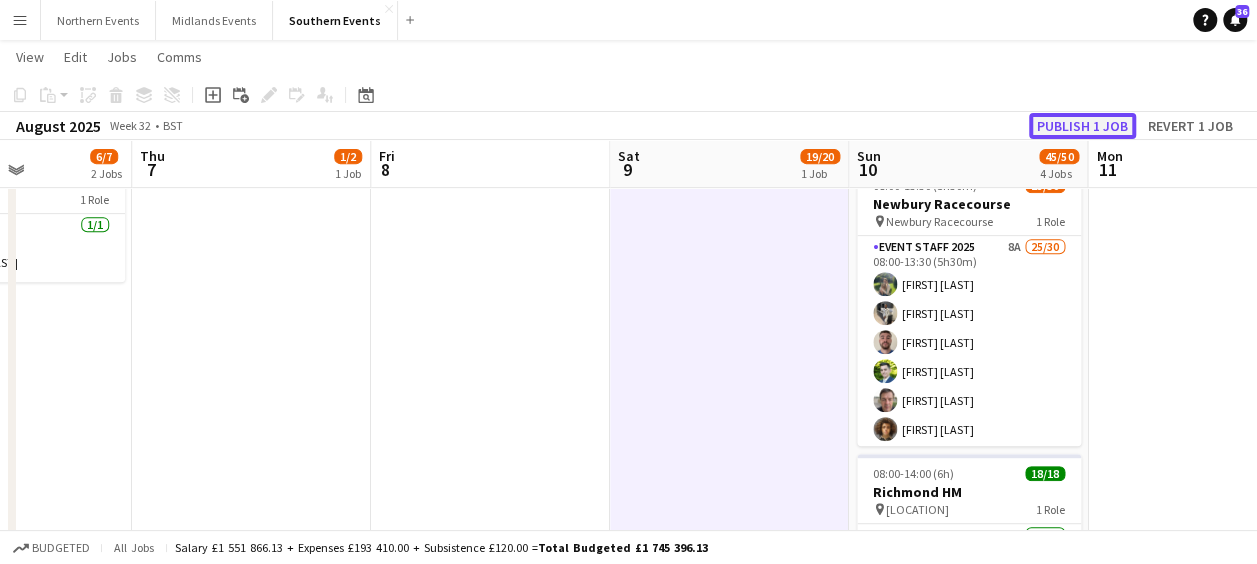 click on "Publish 1 job" 